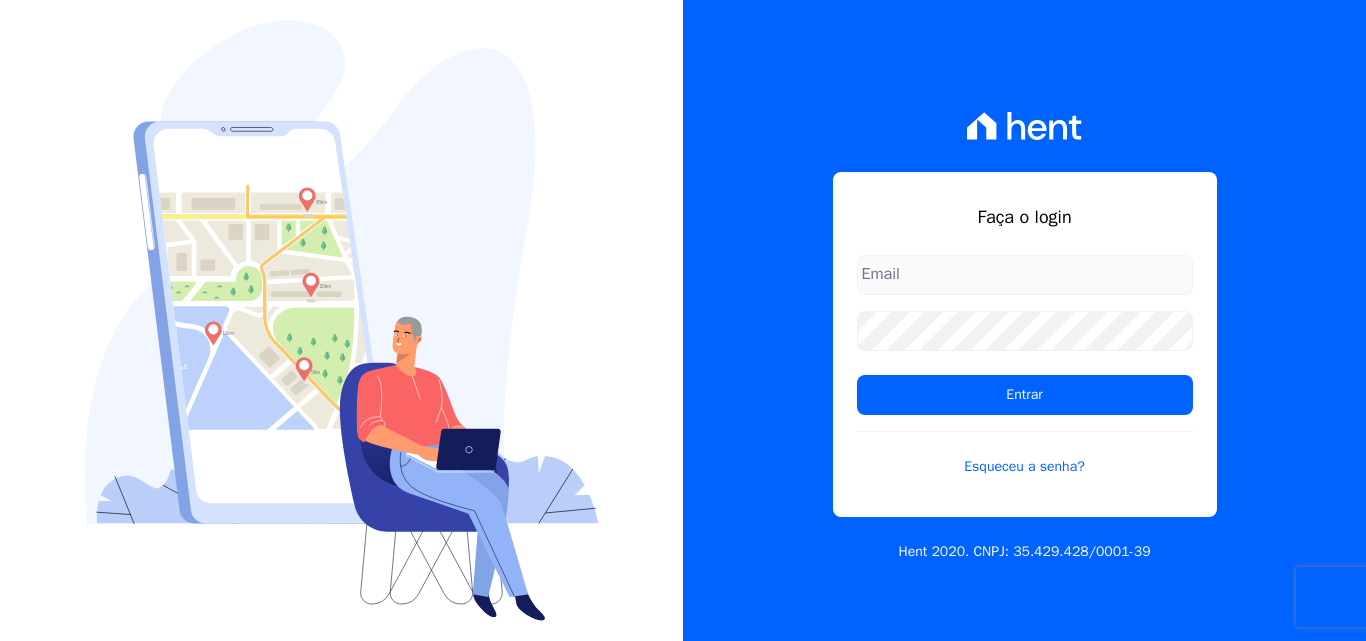 scroll, scrollTop: 0, scrollLeft: 0, axis: both 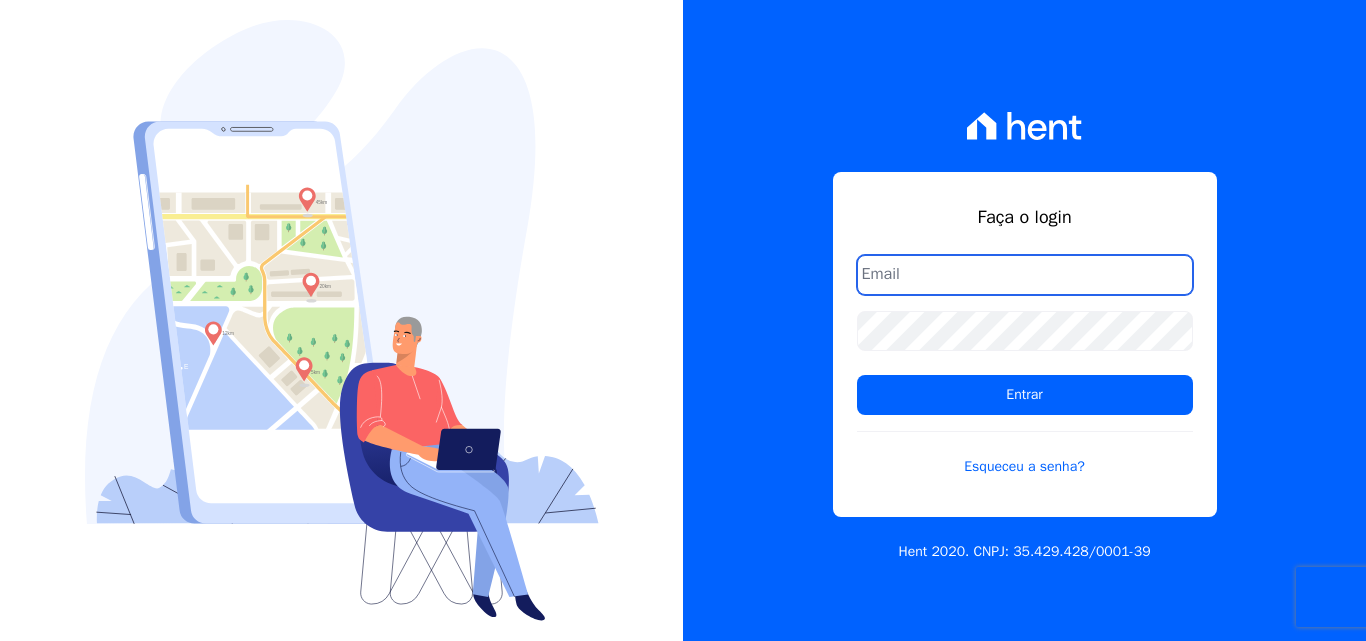 click at bounding box center [1025, 275] 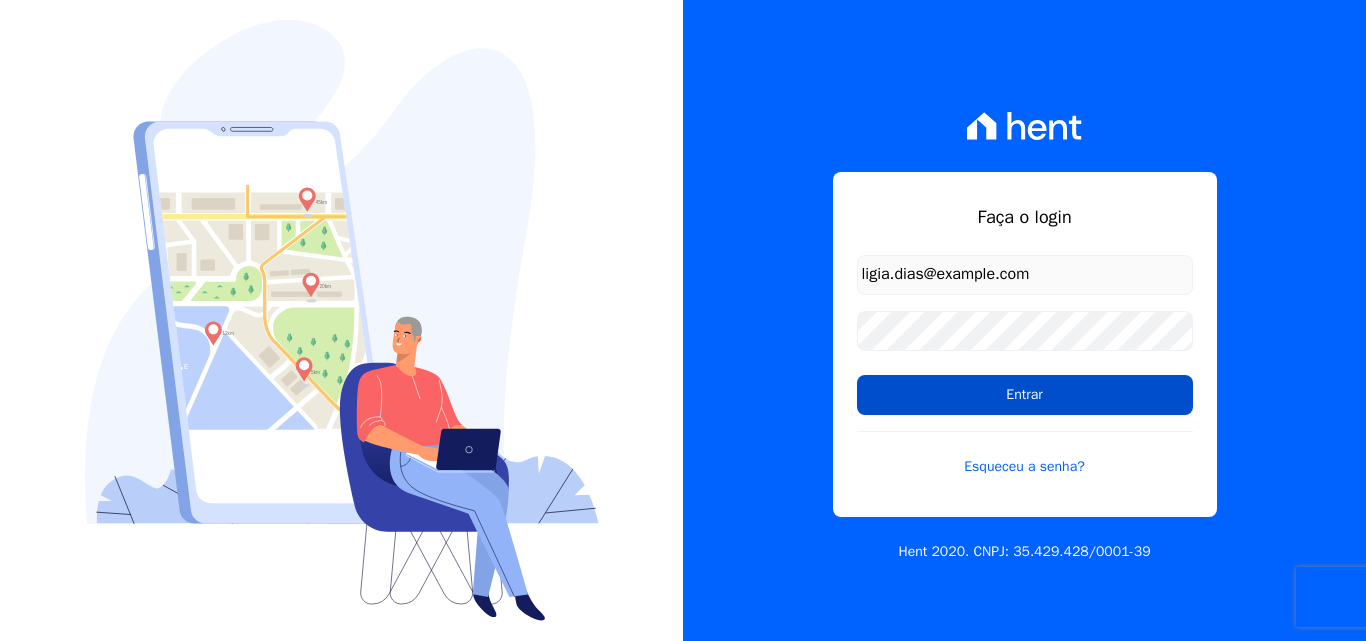 drag, startPoint x: 993, startPoint y: 383, endPoint x: 996, endPoint y: 403, distance: 20.22375 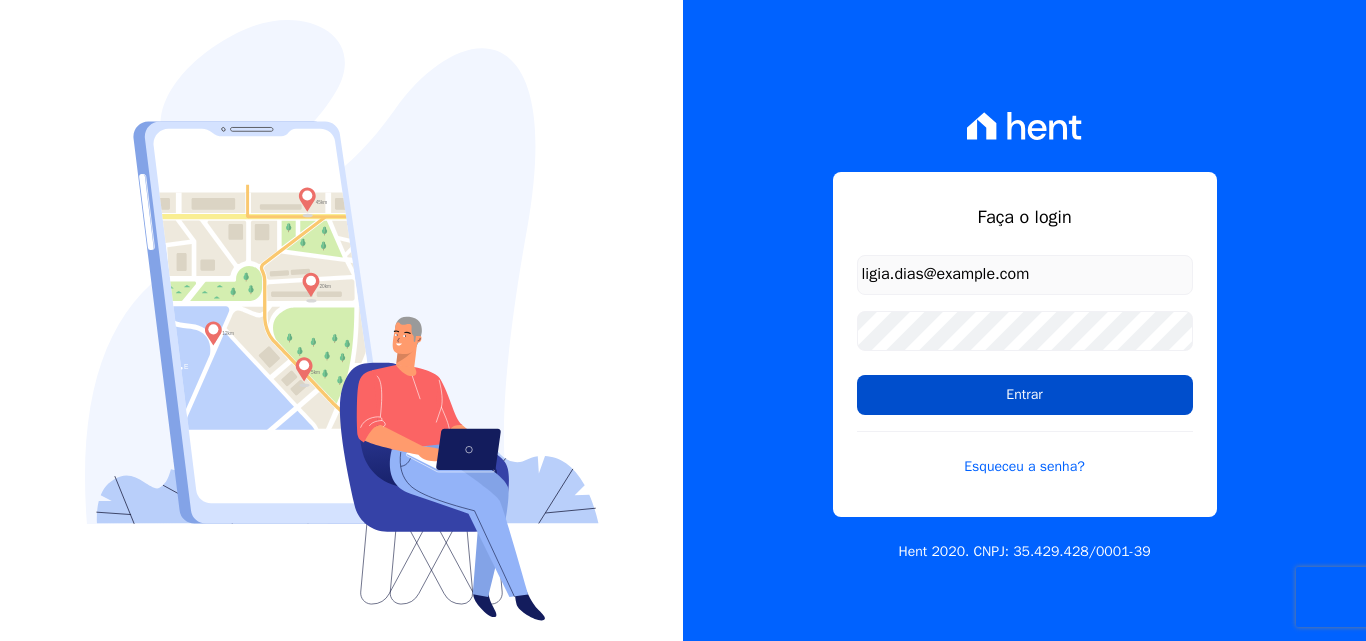 click on "Entrar" at bounding box center (1025, 395) 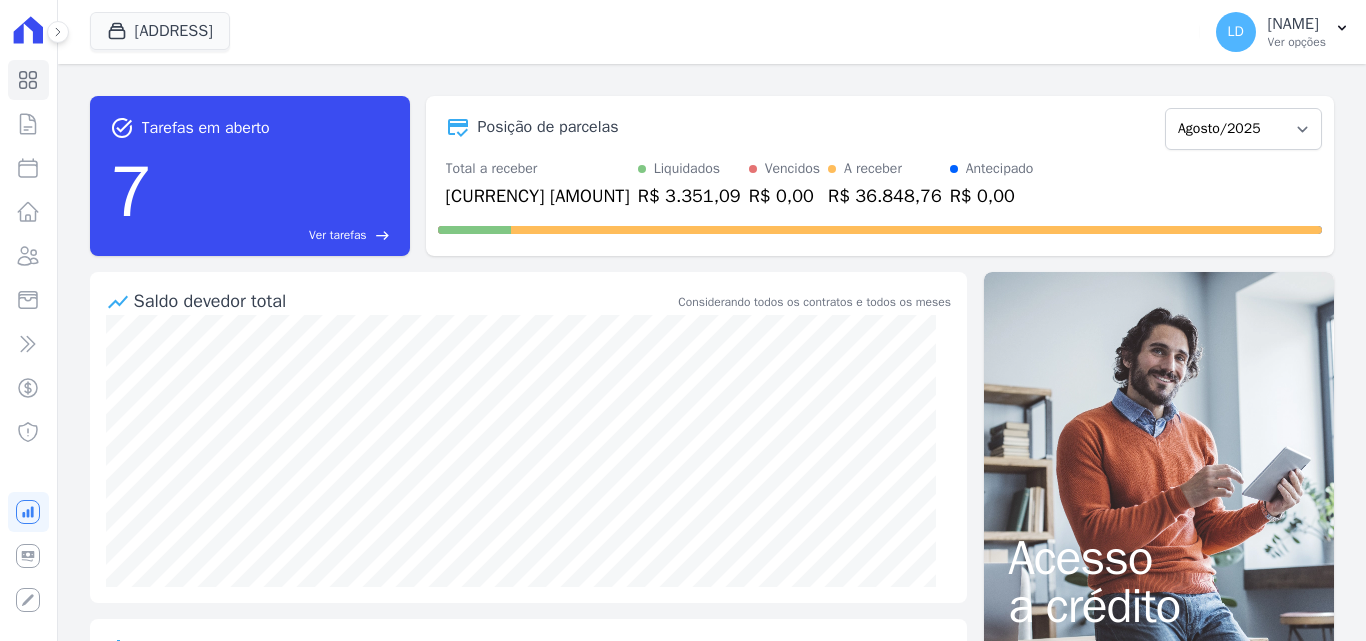 scroll, scrollTop: 0, scrollLeft: 0, axis: both 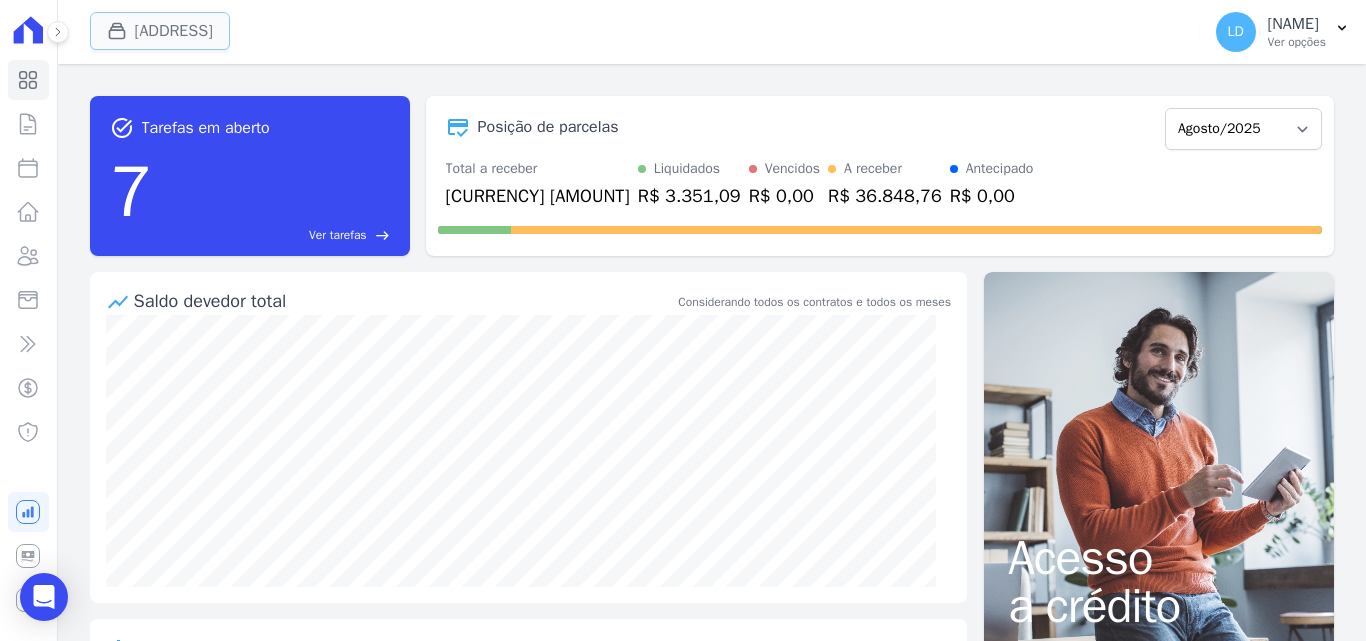 click on "[ADDRESS]" at bounding box center (160, 31) 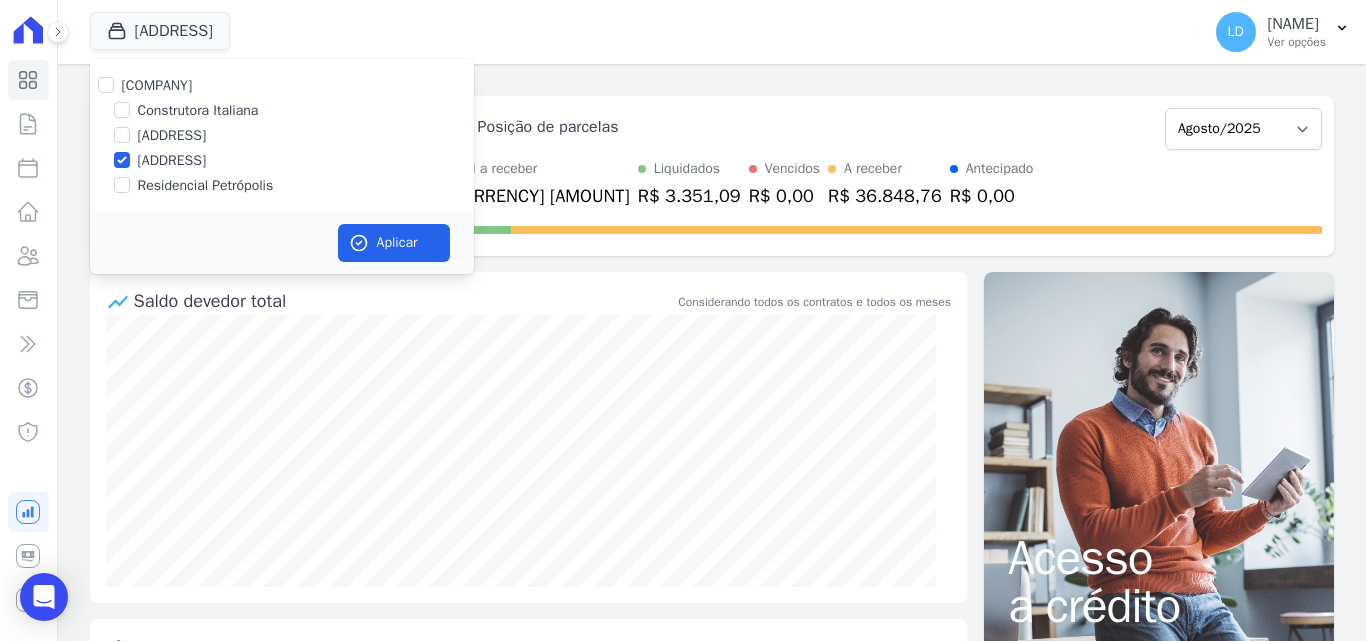 click on "[COMPANY]" at bounding box center [157, 85] 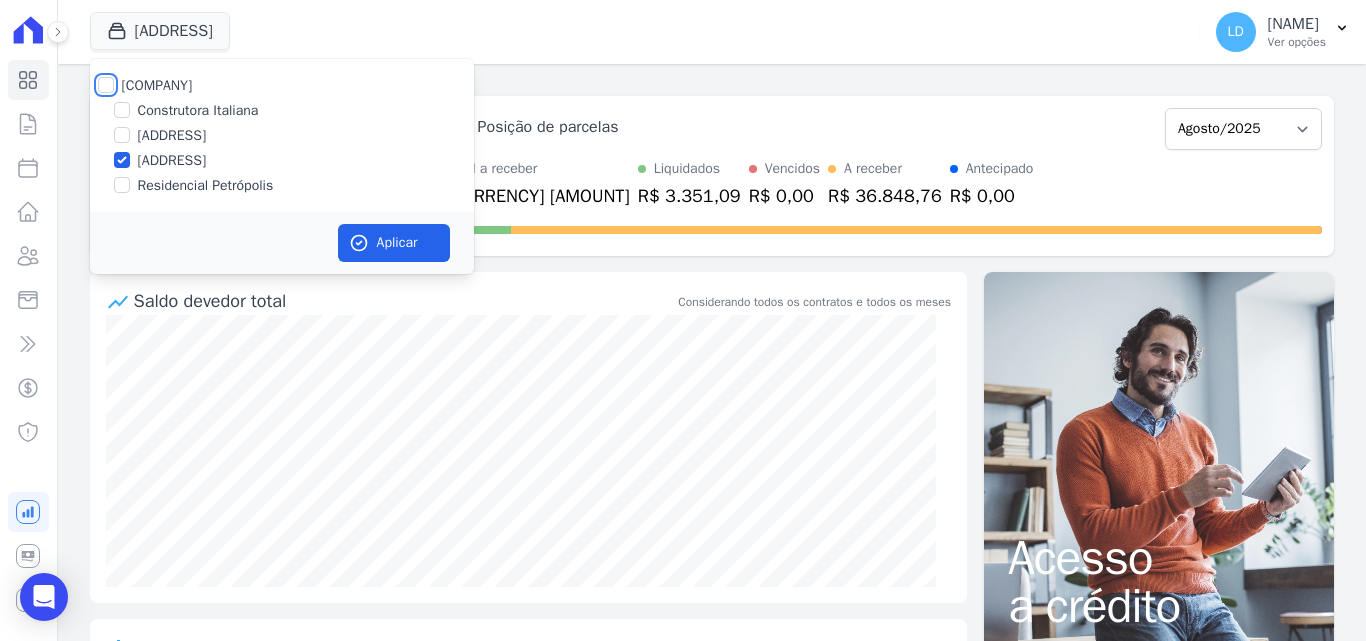 click on "[COMPANY]" at bounding box center (106, 85) 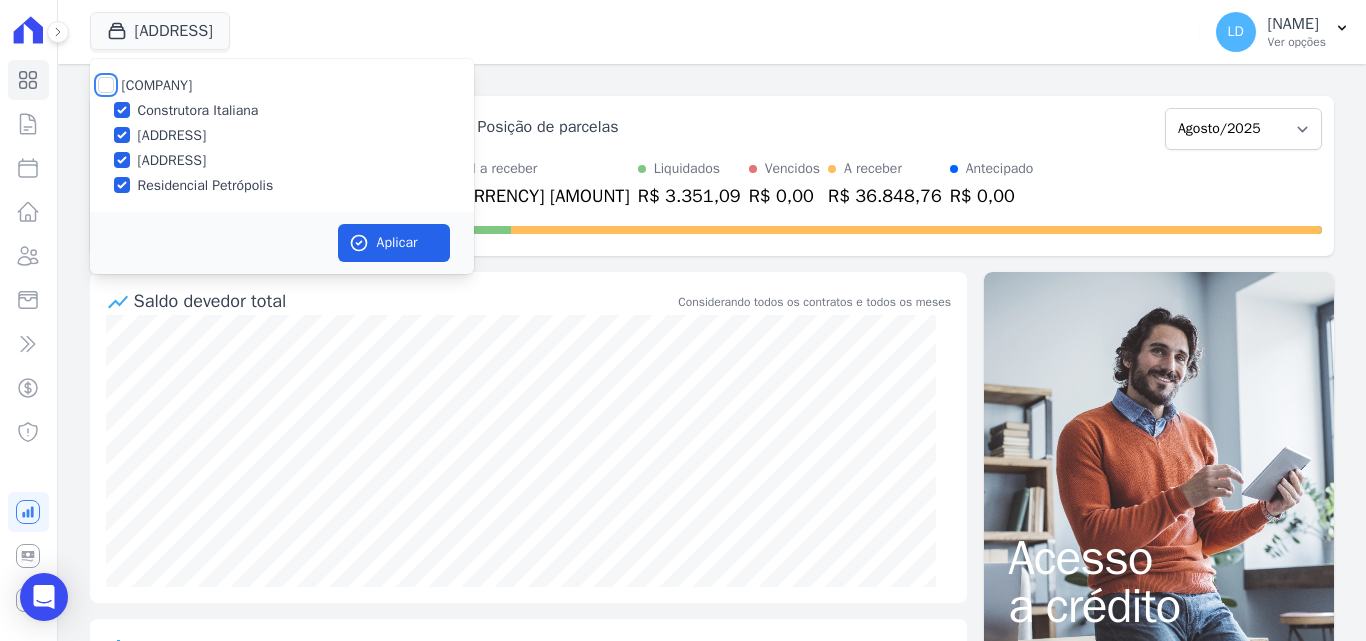 checkbox on "true" 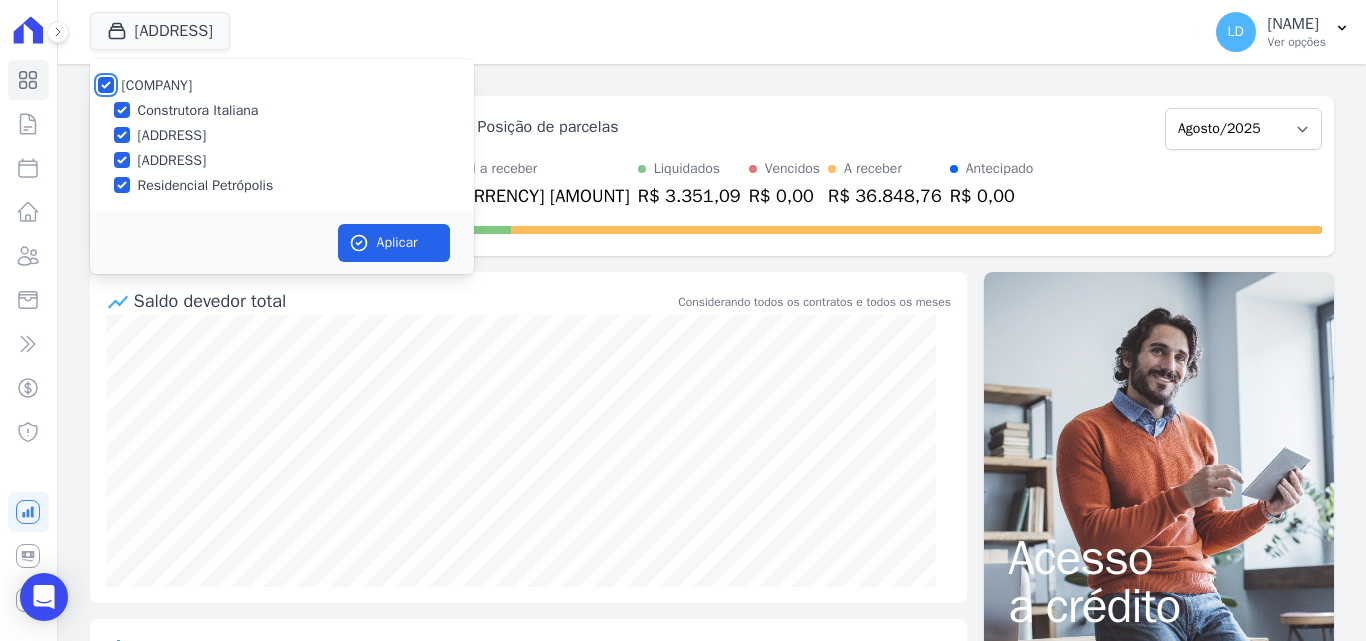 checkbox on "true" 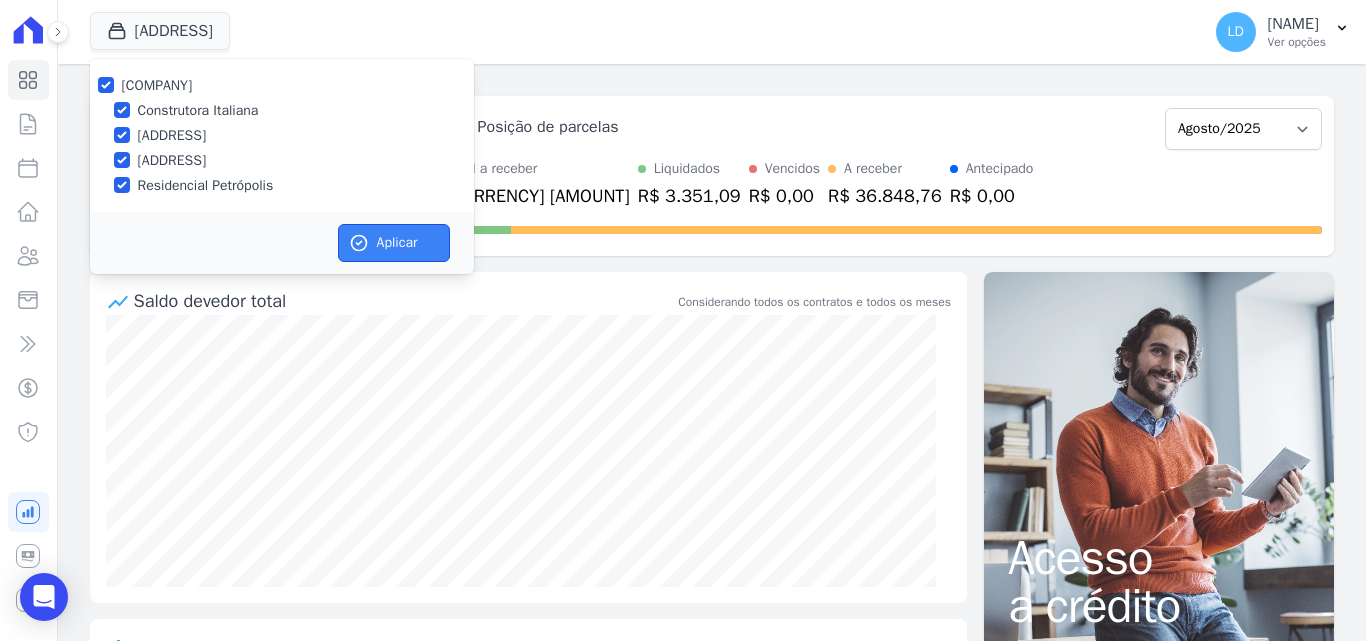 click on "Aplicar" at bounding box center (394, 243) 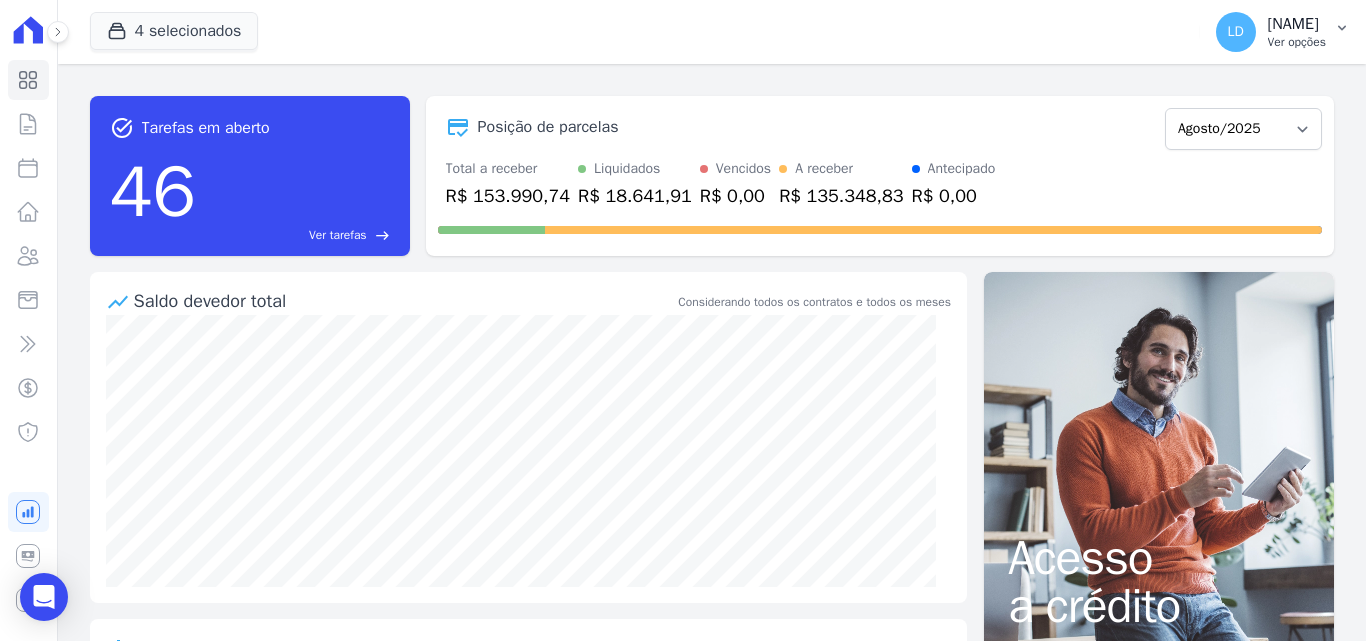 click on "[NAME]" at bounding box center (1297, 24) 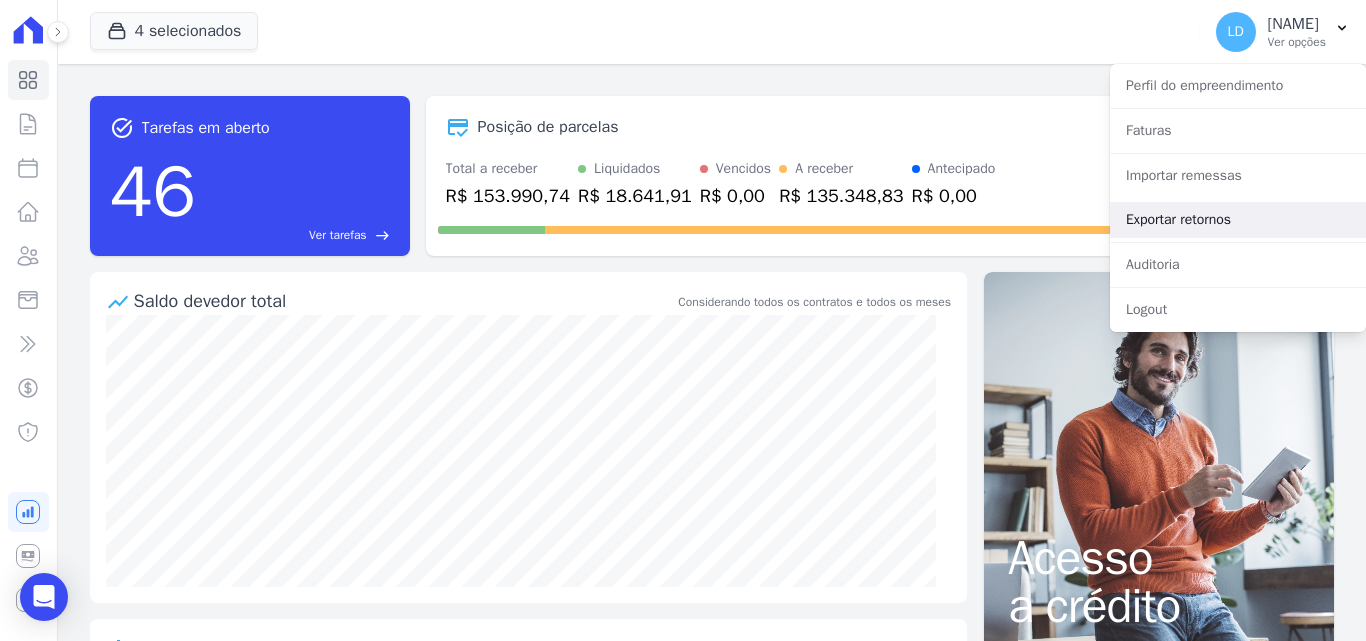 click on "Exportar retornos" at bounding box center [1238, 220] 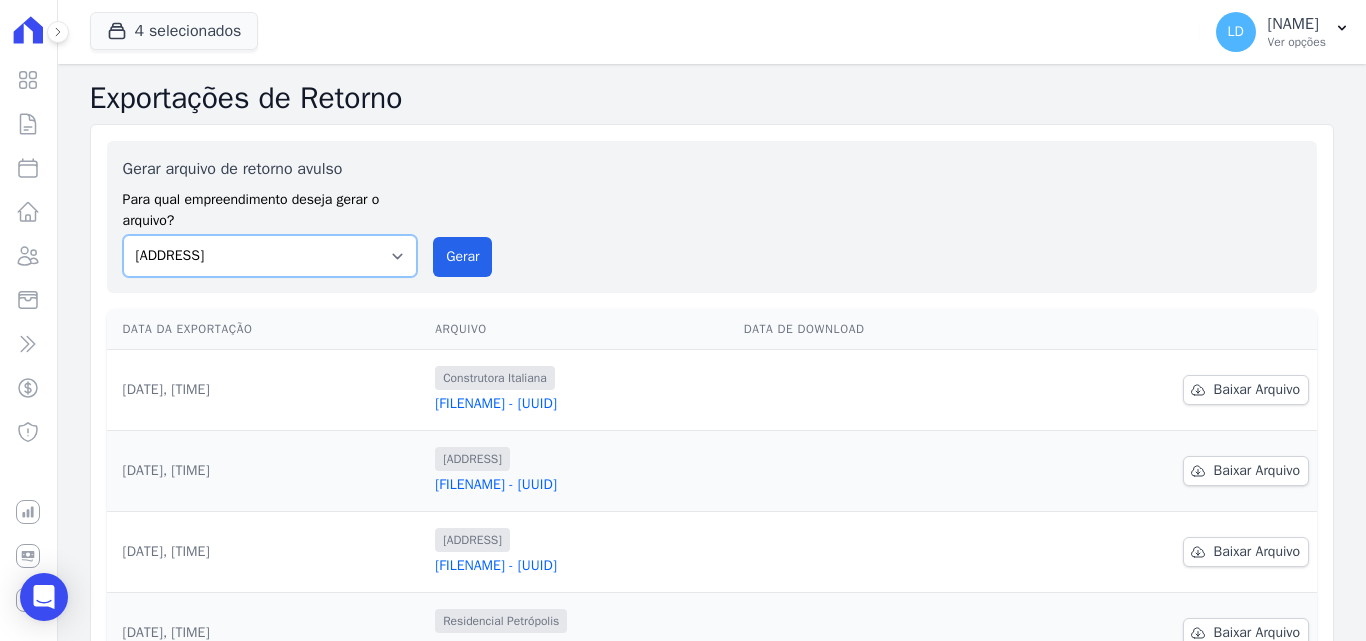click on "[COMPANY]
[ADDRESS]
[ADDRESS]
[ADDRESS]" at bounding box center (270, 256) 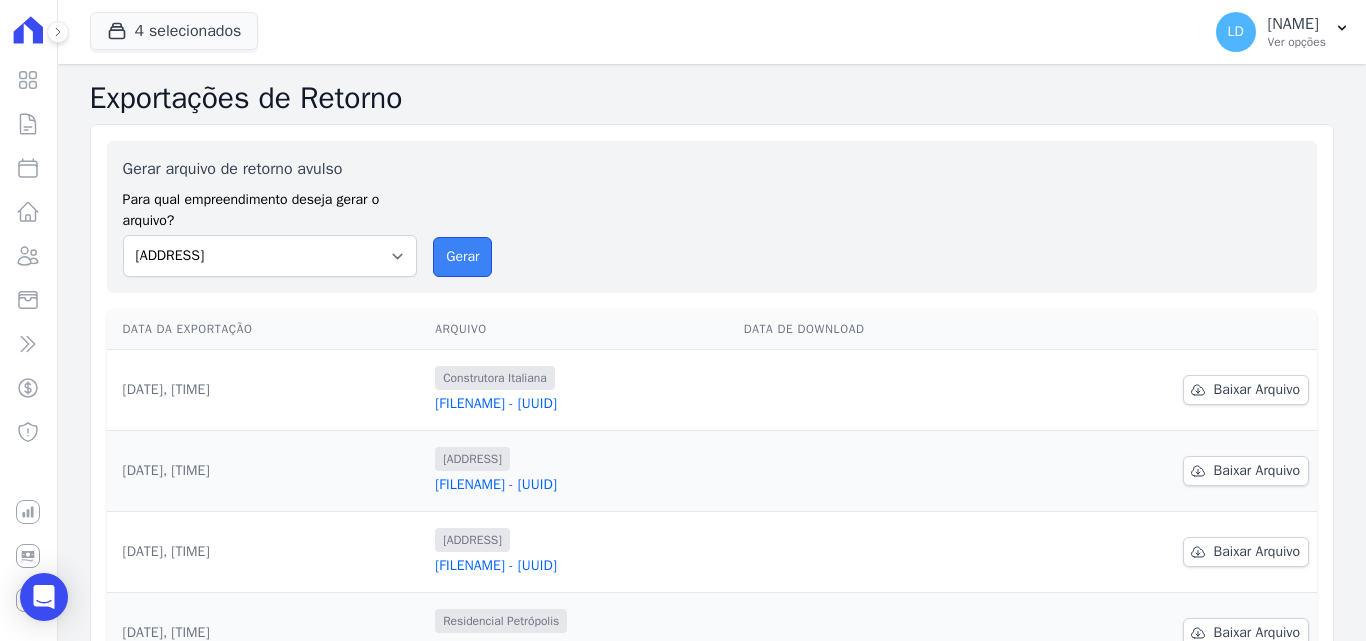 click on "Gerar" at bounding box center [462, 257] 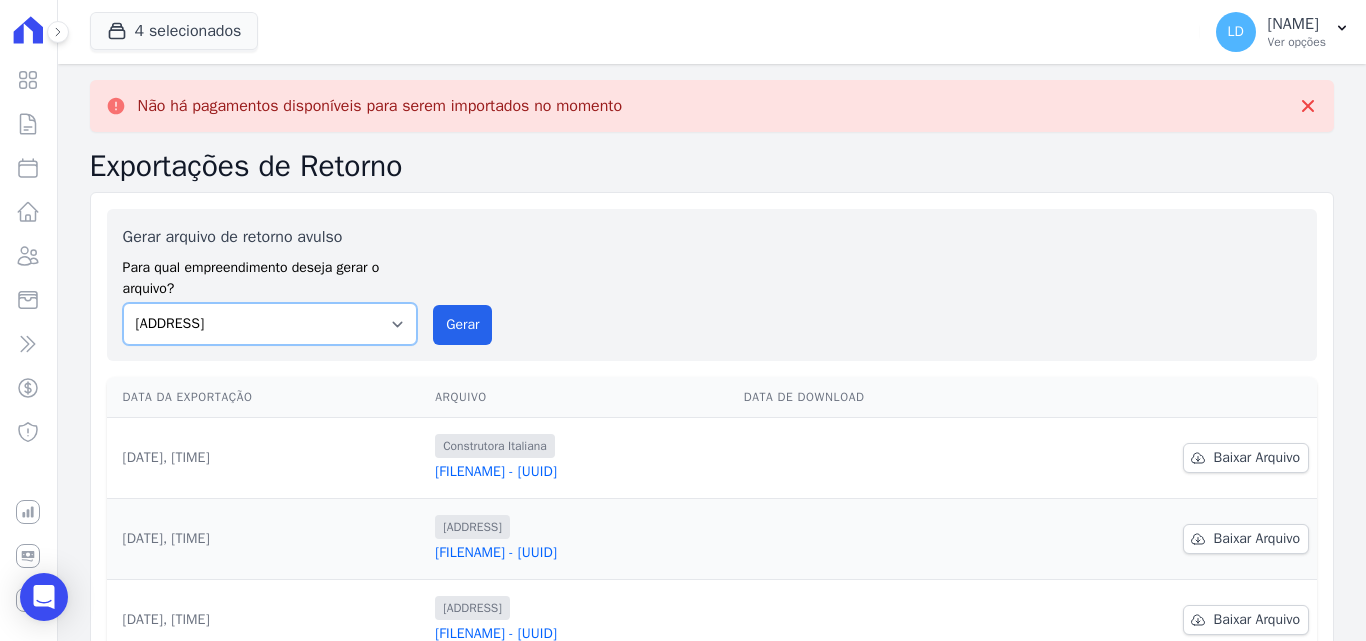 click on "[COMPANY]
[ADDRESS]
[ADDRESS]
[ADDRESS]" at bounding box center (270, 324) 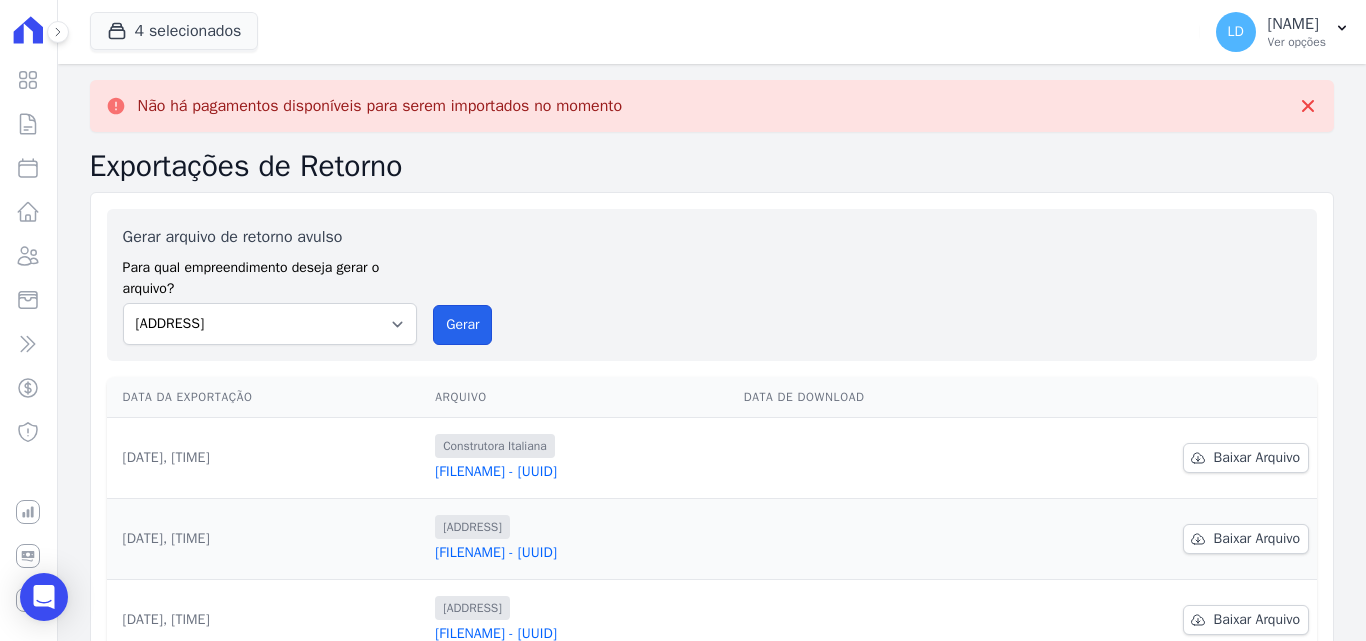 drag, startPoint x: 472, startPoint y: 328, endPoint x: 773, endPoint y: 184, distance: 333.672 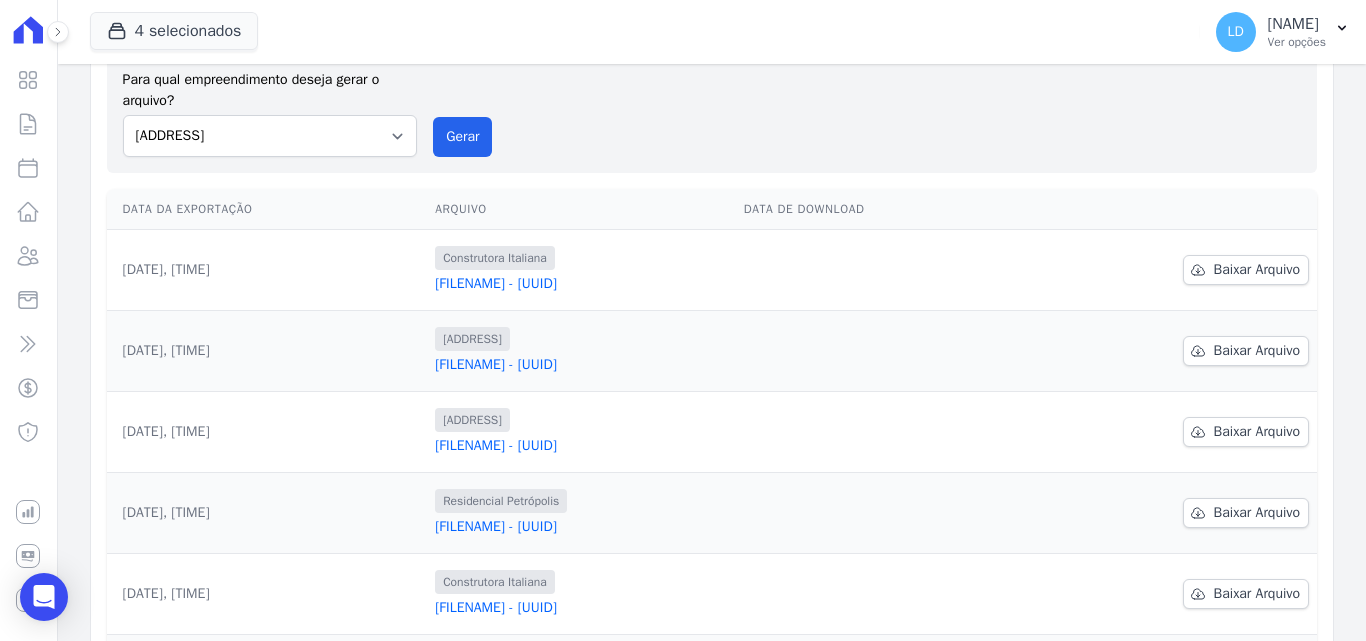 scroll, scrollTop: 200, scrollLeft: 0, axis: vertical 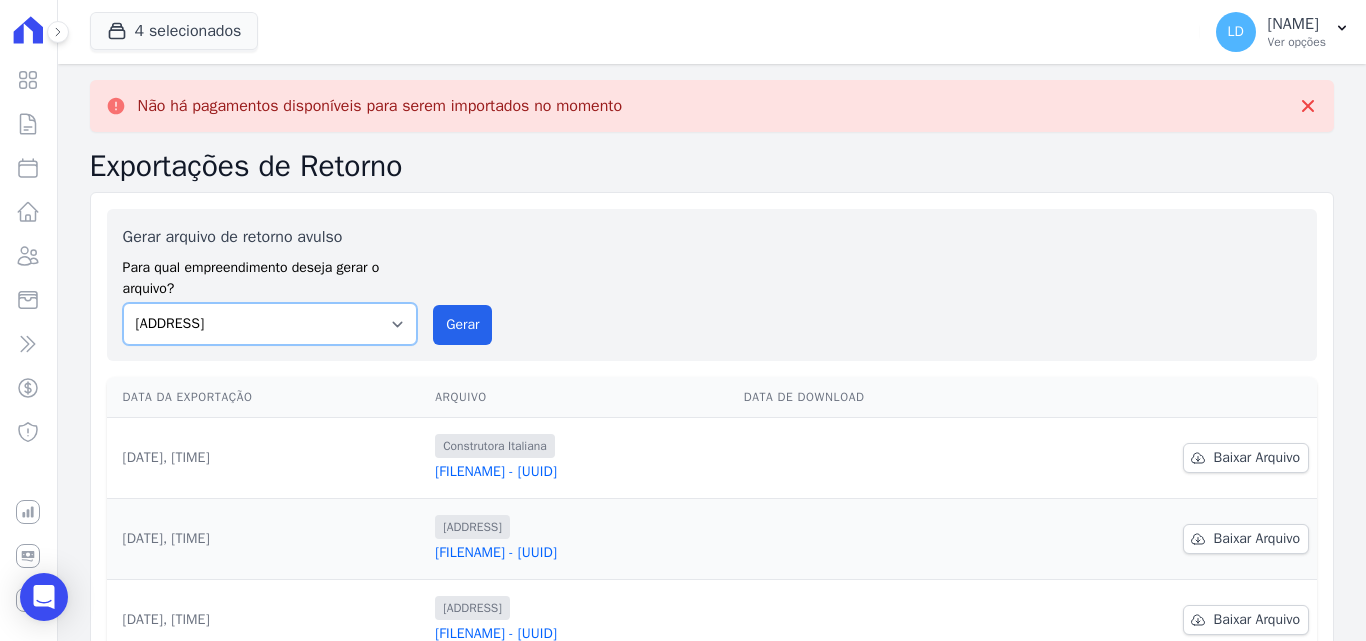 click on "[COMPANY]
[ADDRESS]
[ADDRESS]
[ADDRESS]" at bounding box center (270, 324) 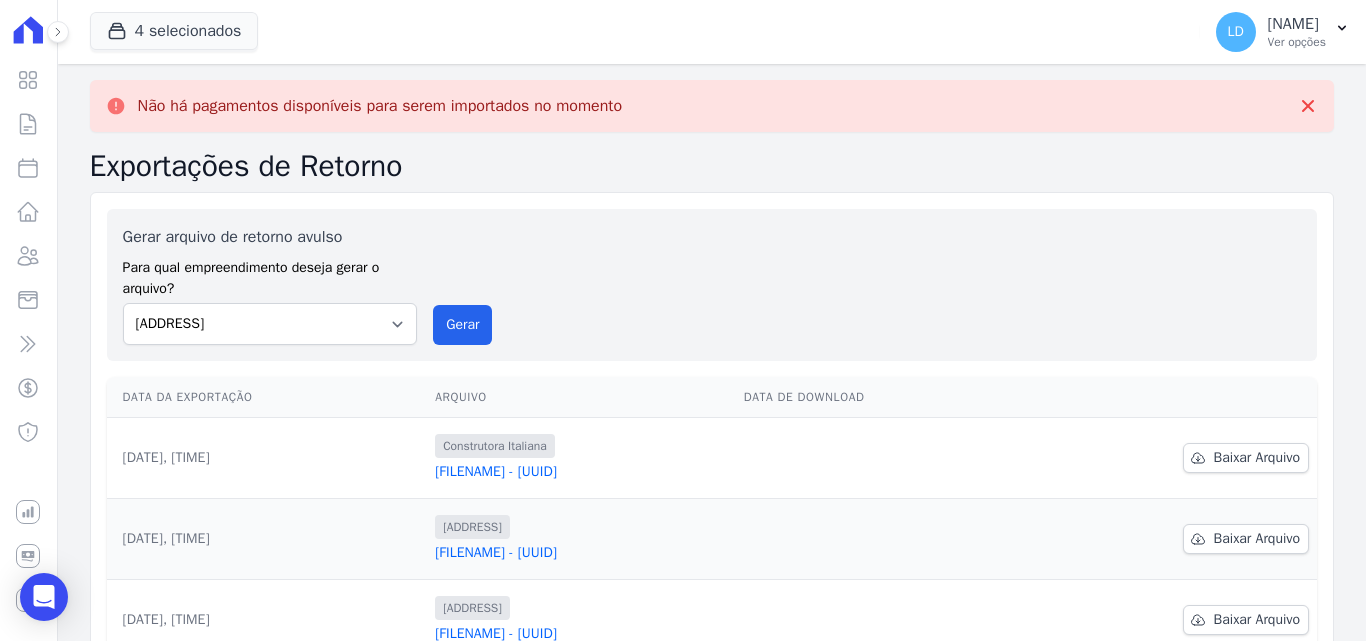 click on "Gerar arquivo de retorno avulso
Para qual empreendimento deseja gerar o arquivo?
[COMPANY]
[ADDRESS]
[ADDRESS]
[ADDRESS]
Gerar" at bounding box center [712, 285] 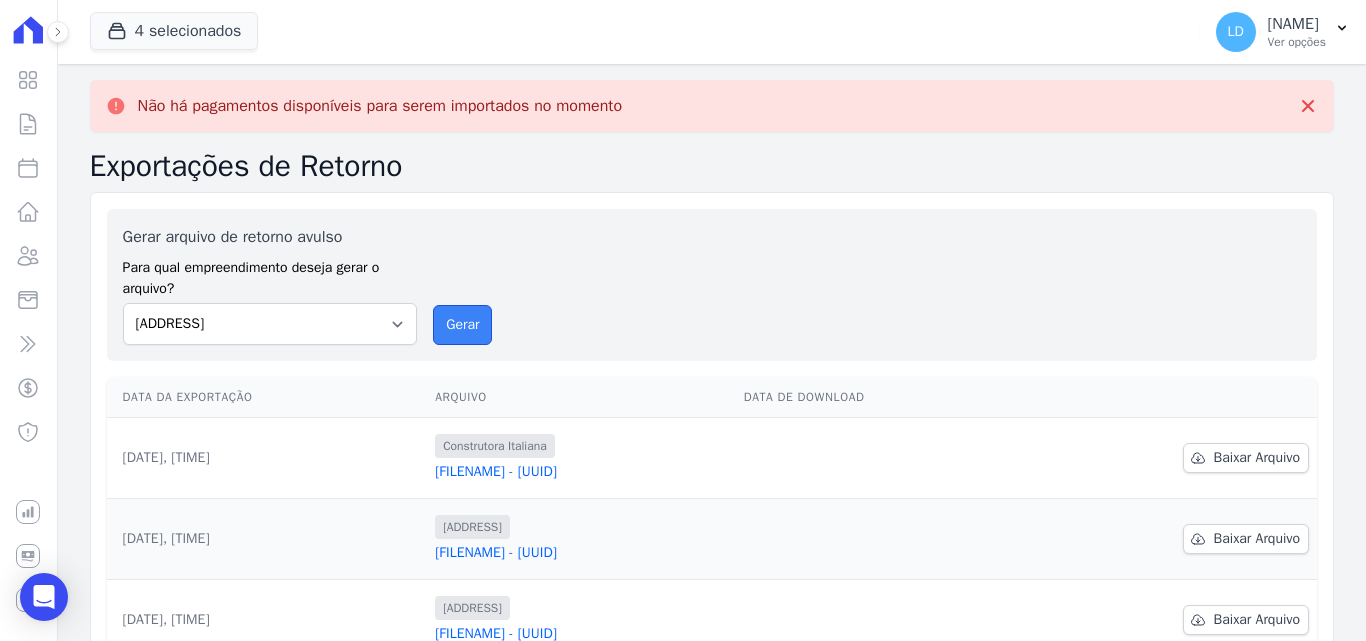 click on "Gerar" at bounding box center [462, 325] 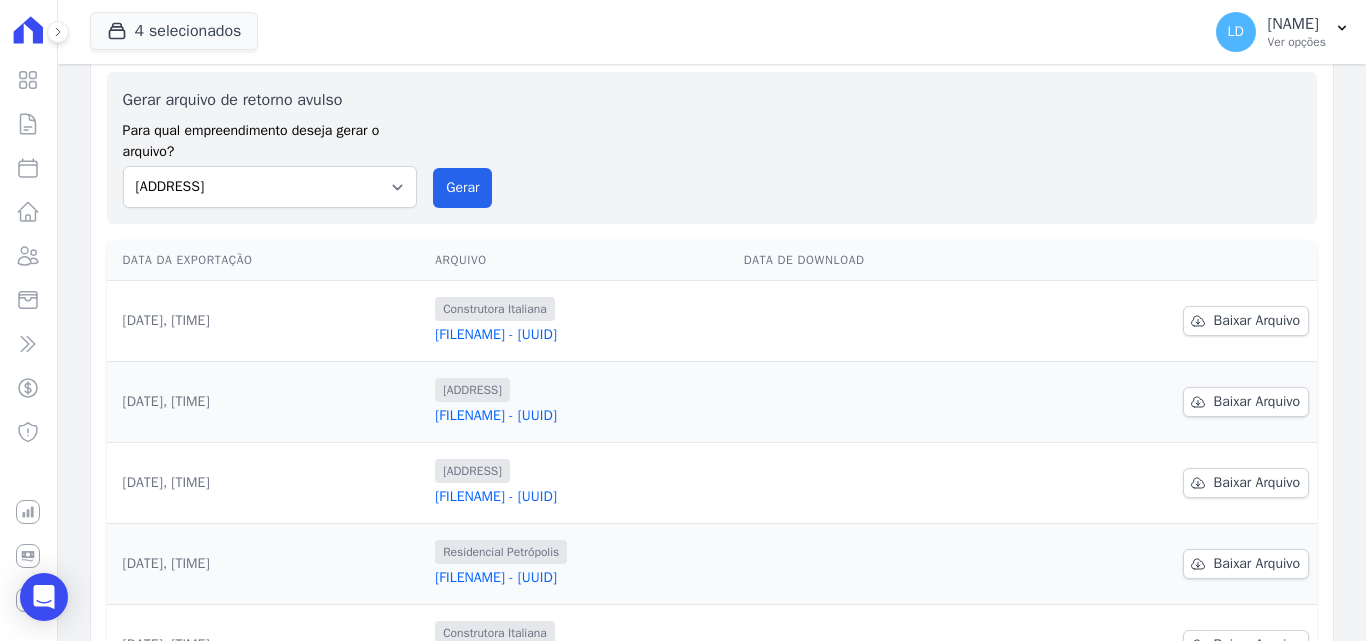 scroll, scrollTop: 0, scrollLeft: 0, axis: both 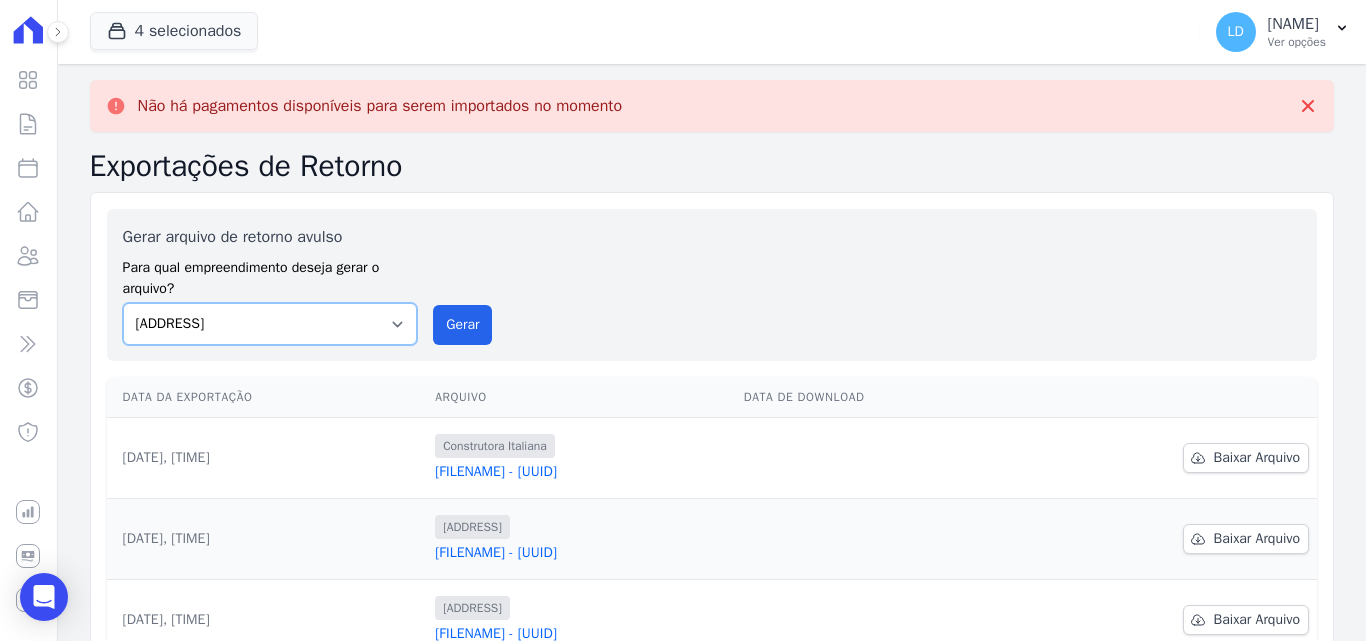 drag, startPoint x: 350, startPoint y: 314, endPoint x: 348, endPoint y: 327, distance: 13.152946 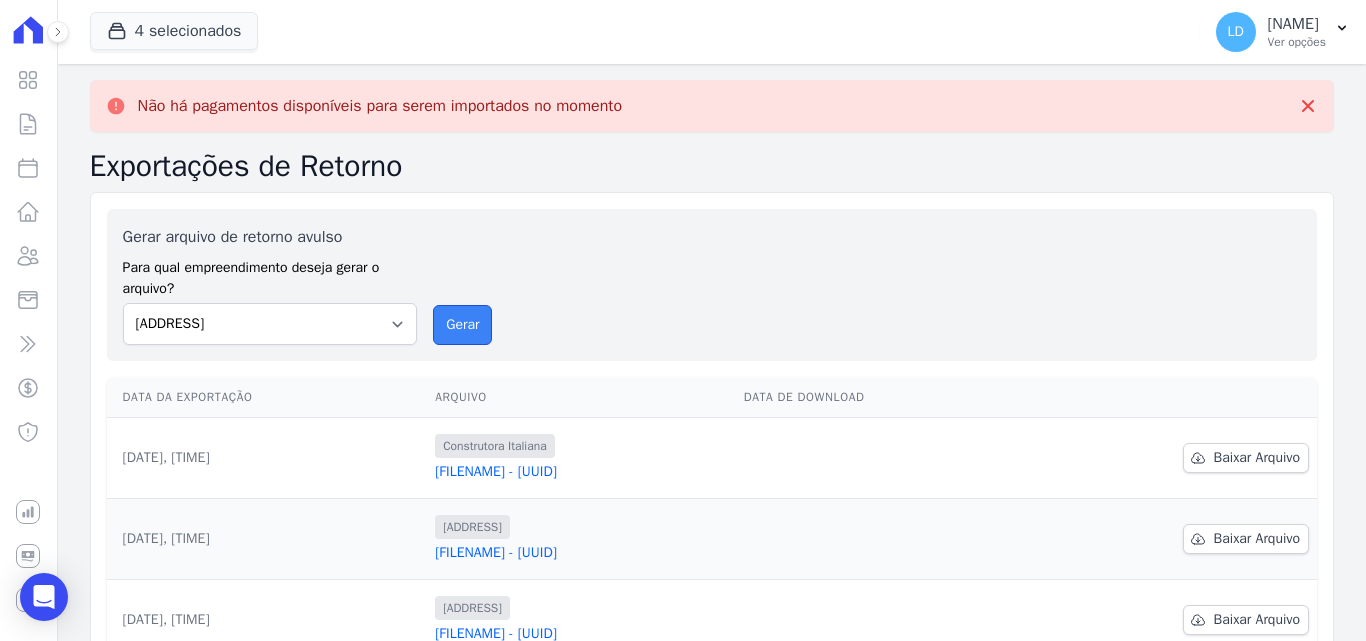 drag, startPoint x: 457, startPoint y: 337, endPoint x: 784, endPoint y: 186, distance: 360.1805 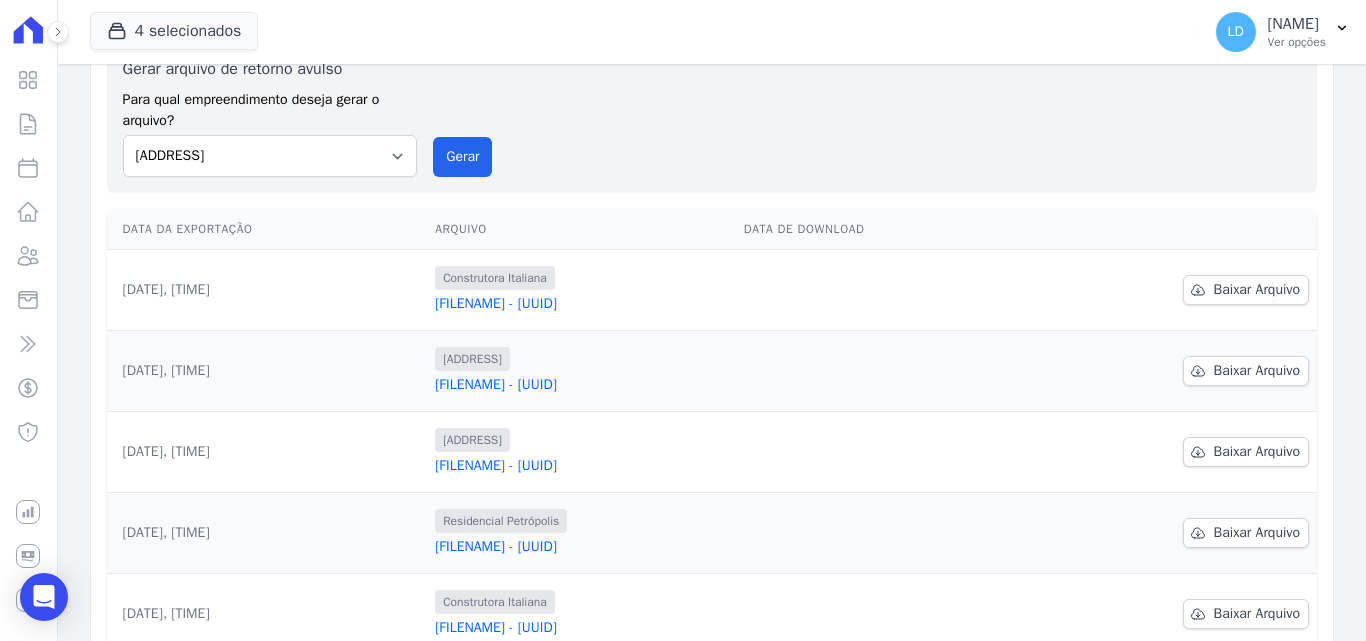 scroll, scrollTop: 32, scrollLeft: 0, axis: vertical 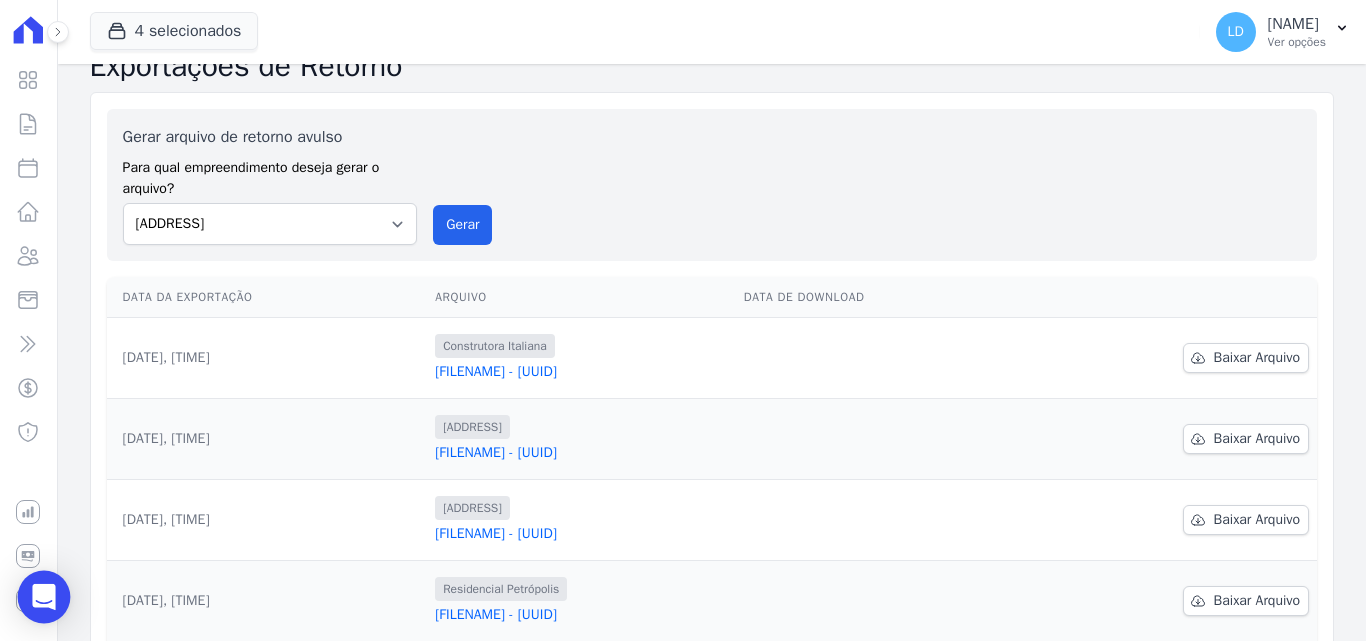 click 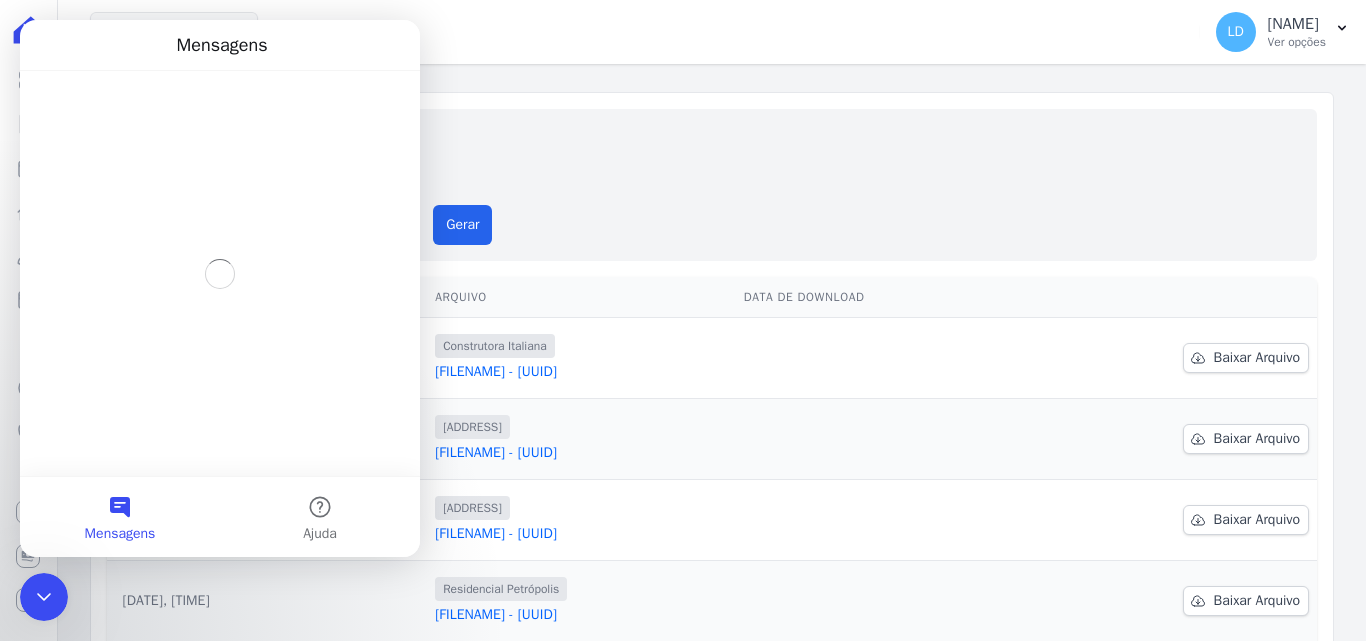 scroll, scrollTop: 0, scrollLeft: 0, axis: both 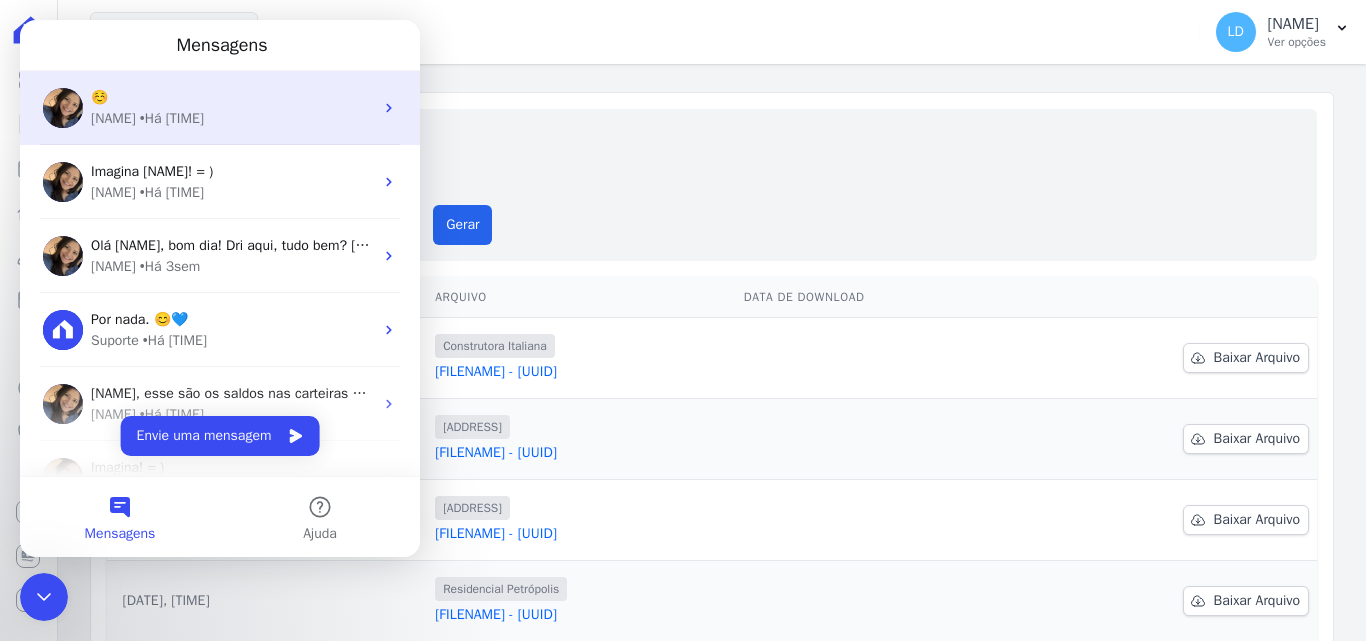 click on "•  Há [TIME]" at bounding box center [172, 118] 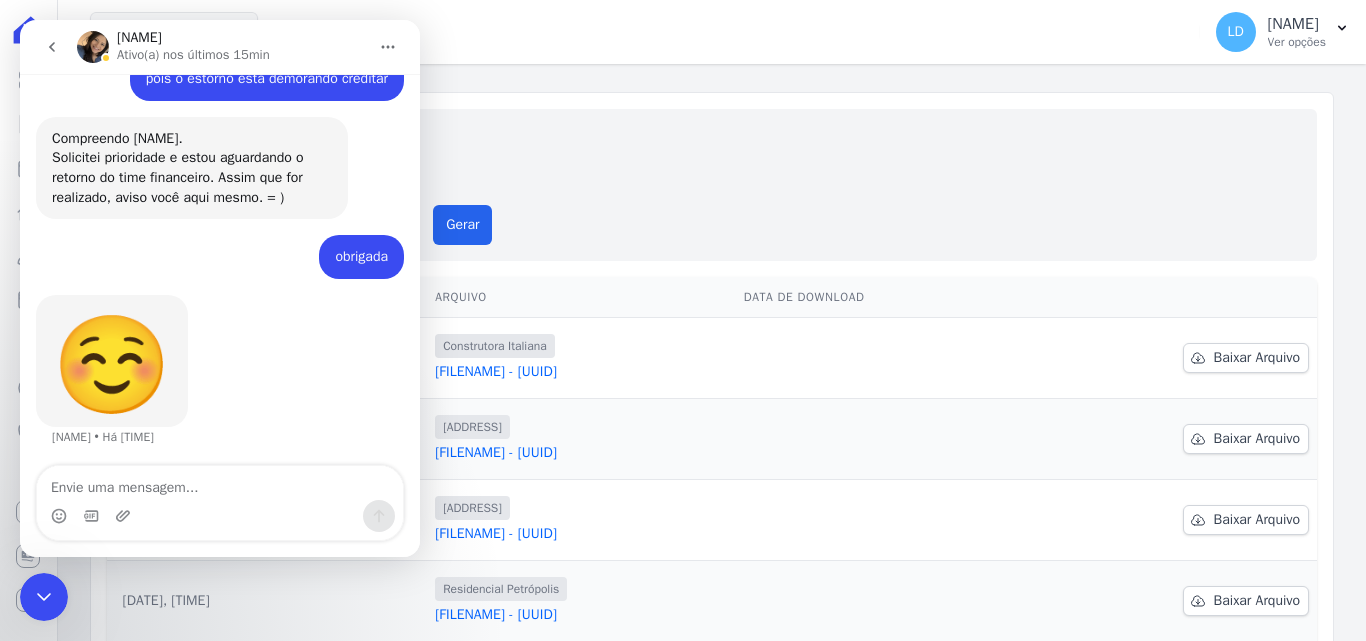 scroll, scrollTop: 2382, scrollLeft: 0, axis: vertical 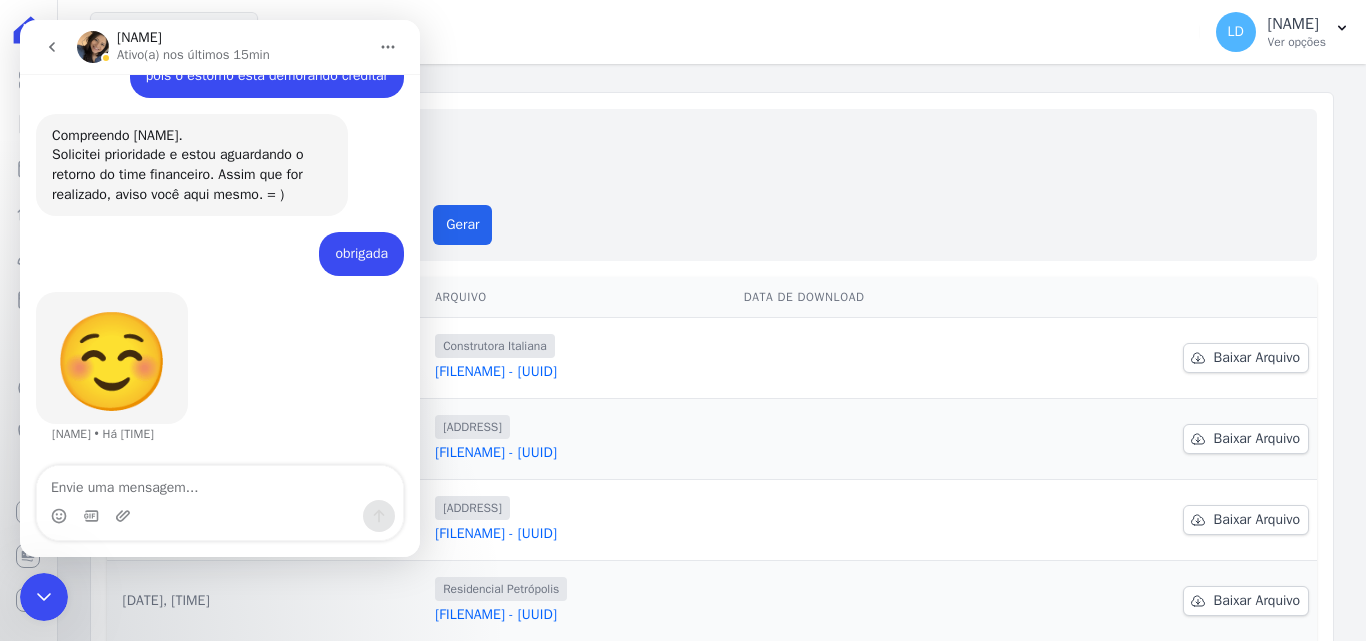 click at bounding box center (220, 483) 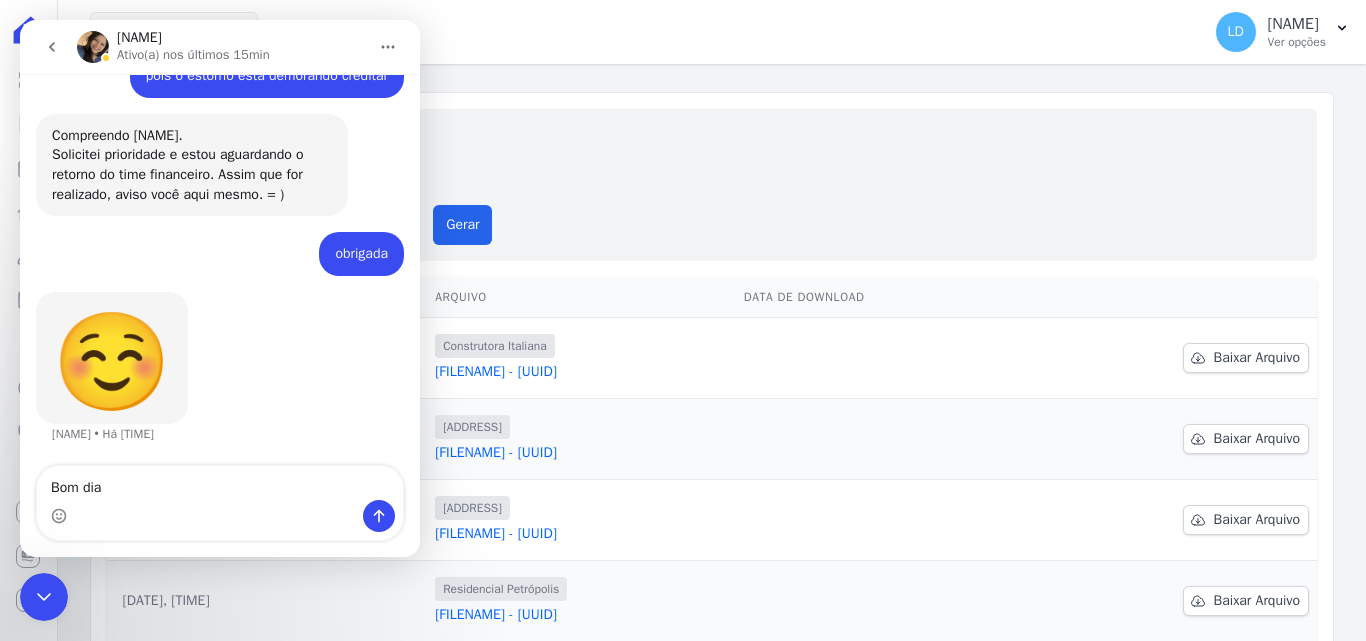 type on "Bom dia" 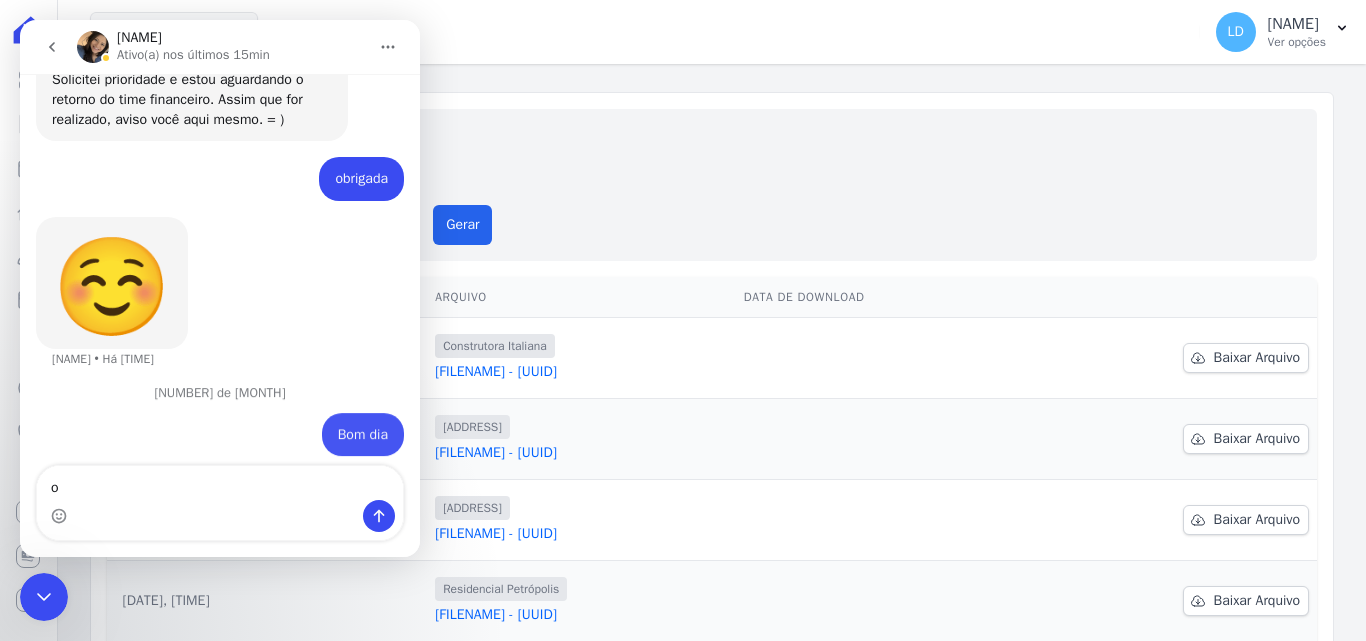 scroll, scrollTop: 2468, scrollLeft: 0, axis: vertical 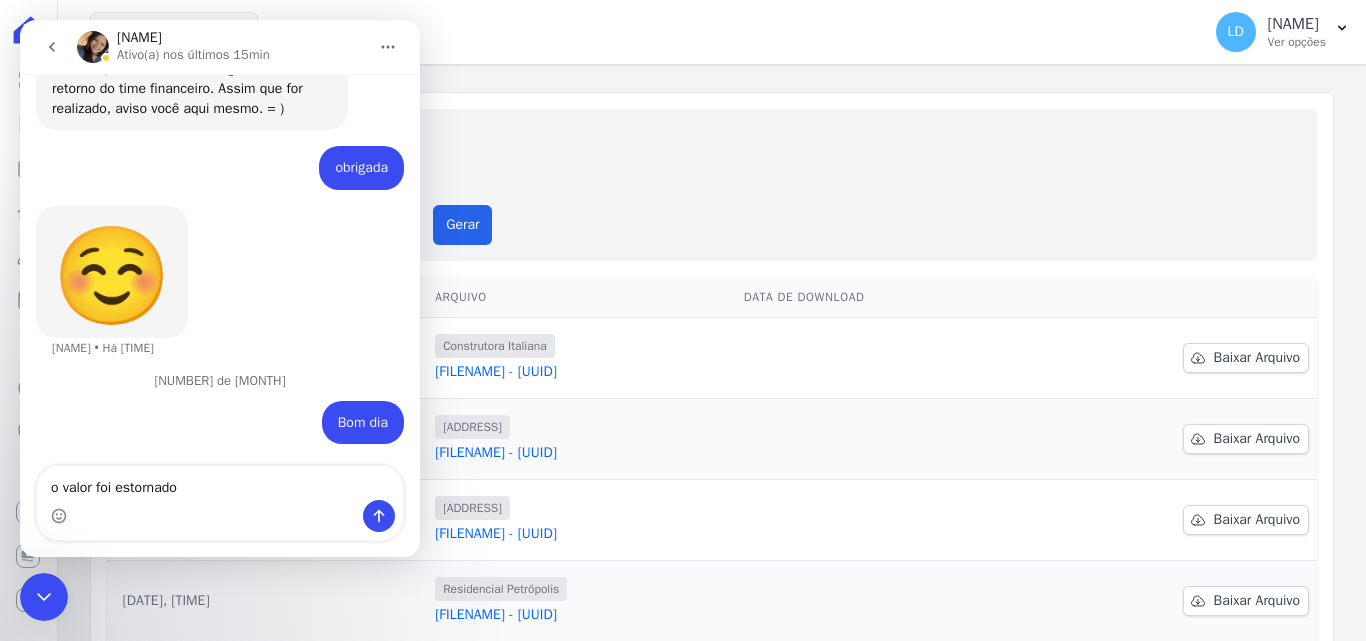 type on "o valor foi estornado ?" 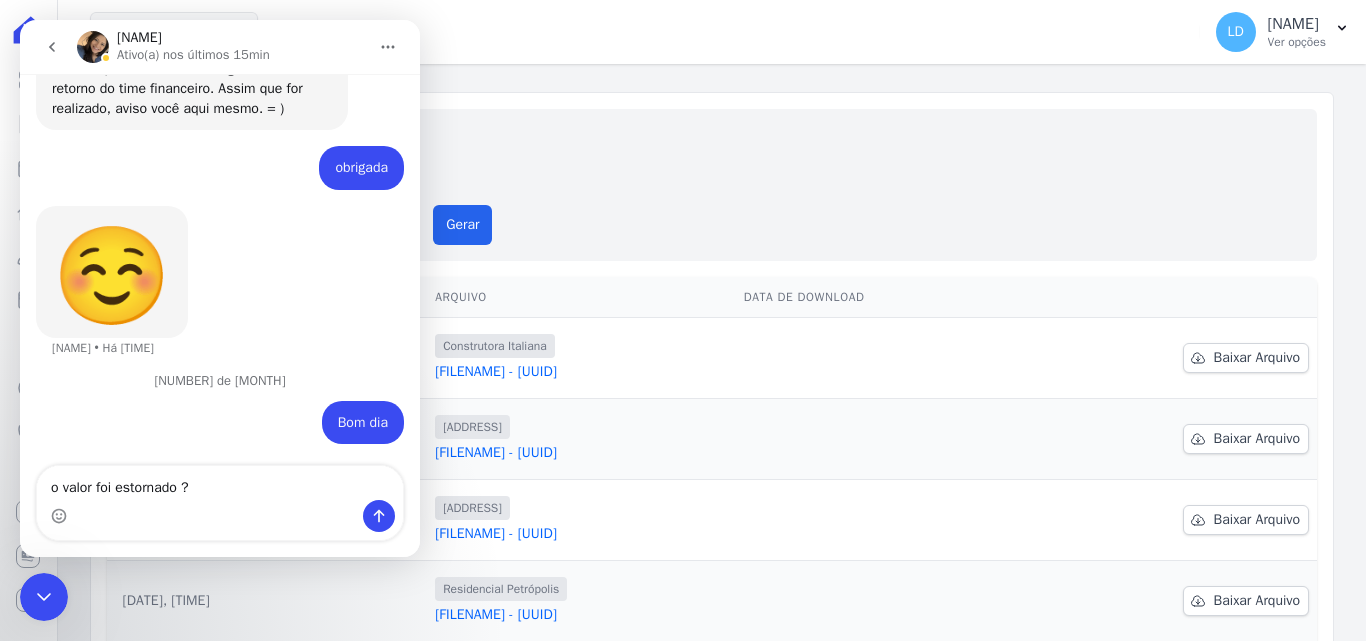 type 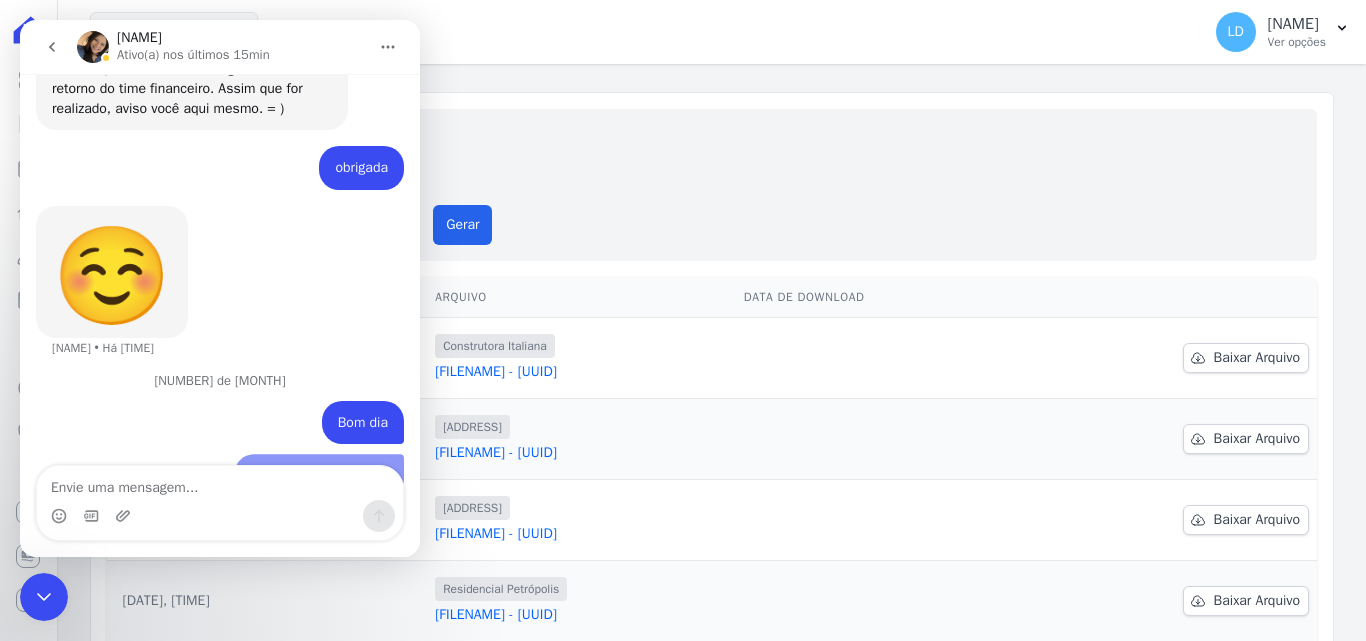 scroll, scrollTop: 2514, scrollLeft: 0, axis: vertical 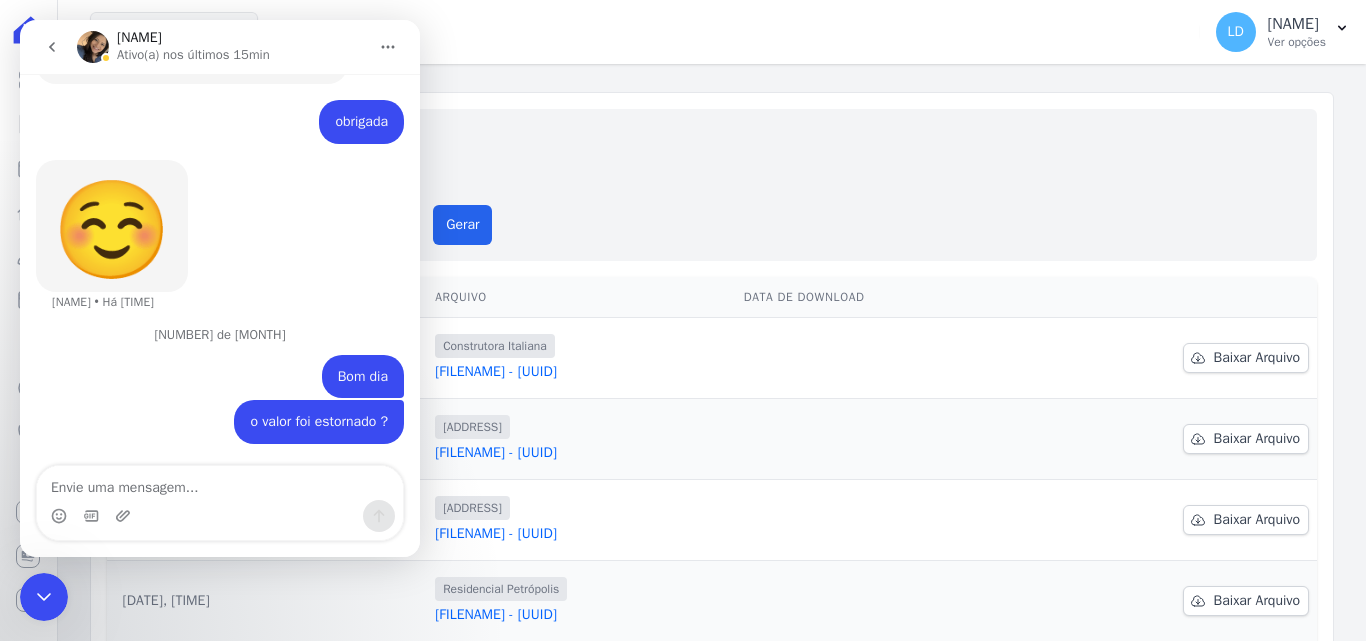 click at bounding box center [44, 597] 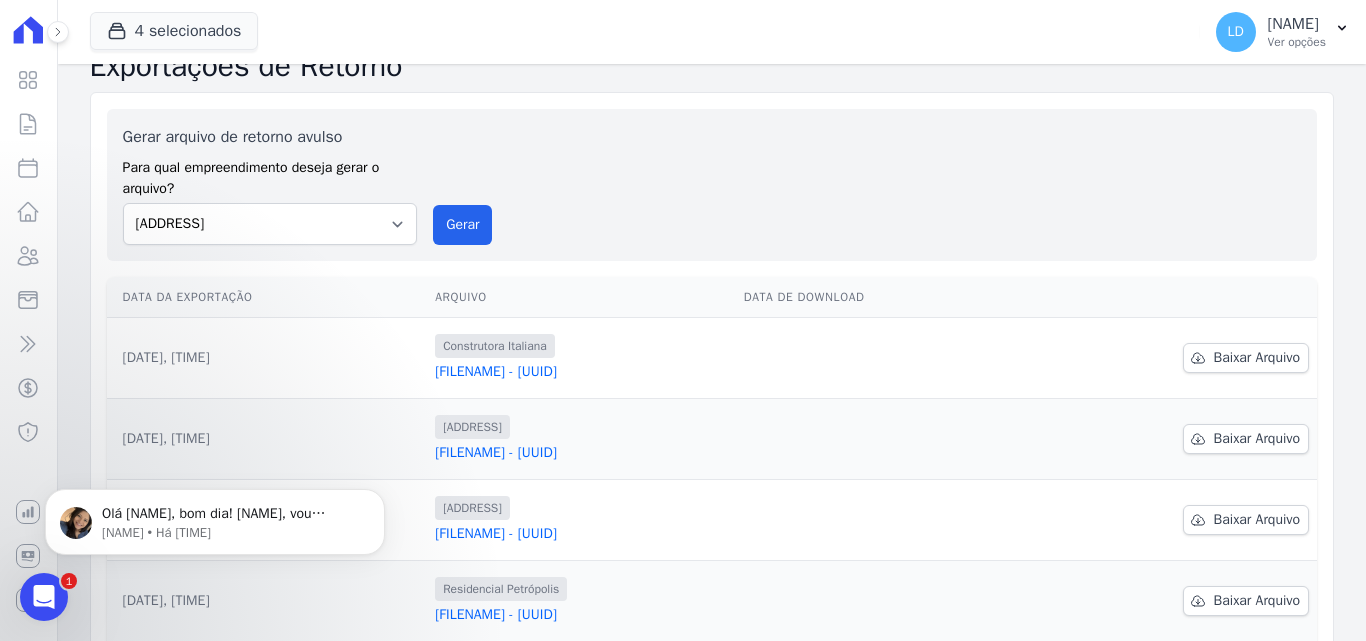 scroll, scrollTop: 0, scrollLeft: 0, axis: both 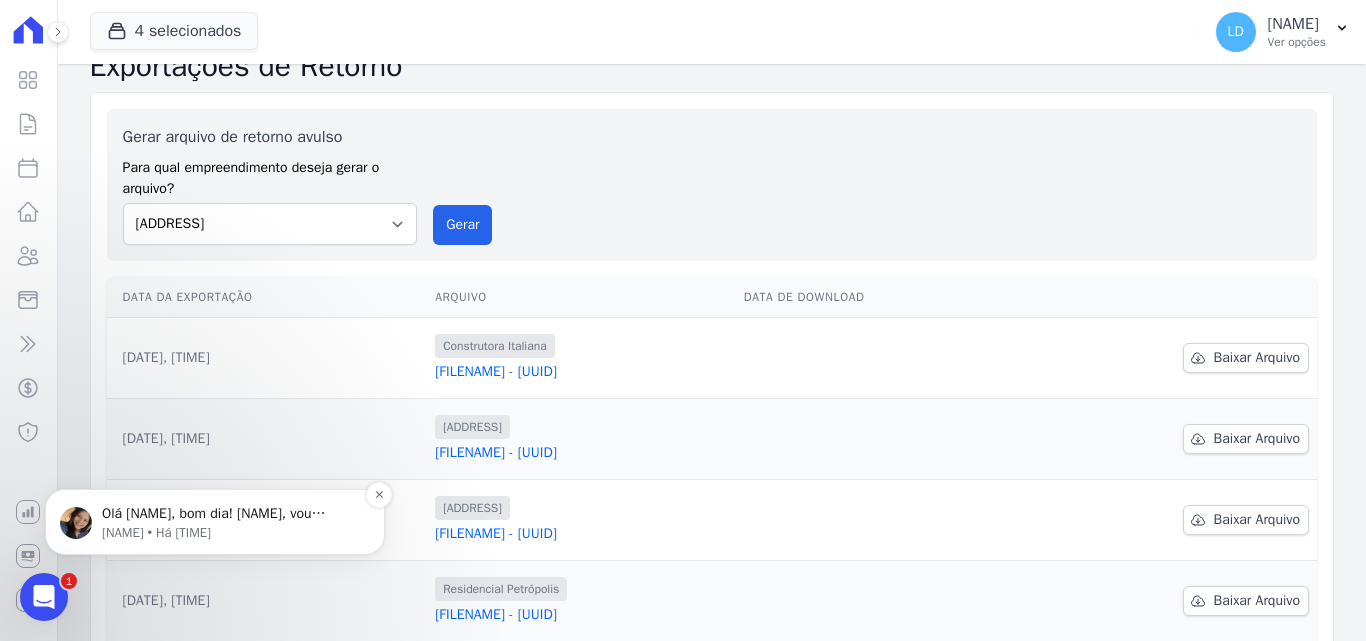 click on "Olá [NAME], bom dia!    [NAME], vou confirmar o time financeiro. Um momento" at bounding box center [231, 514] 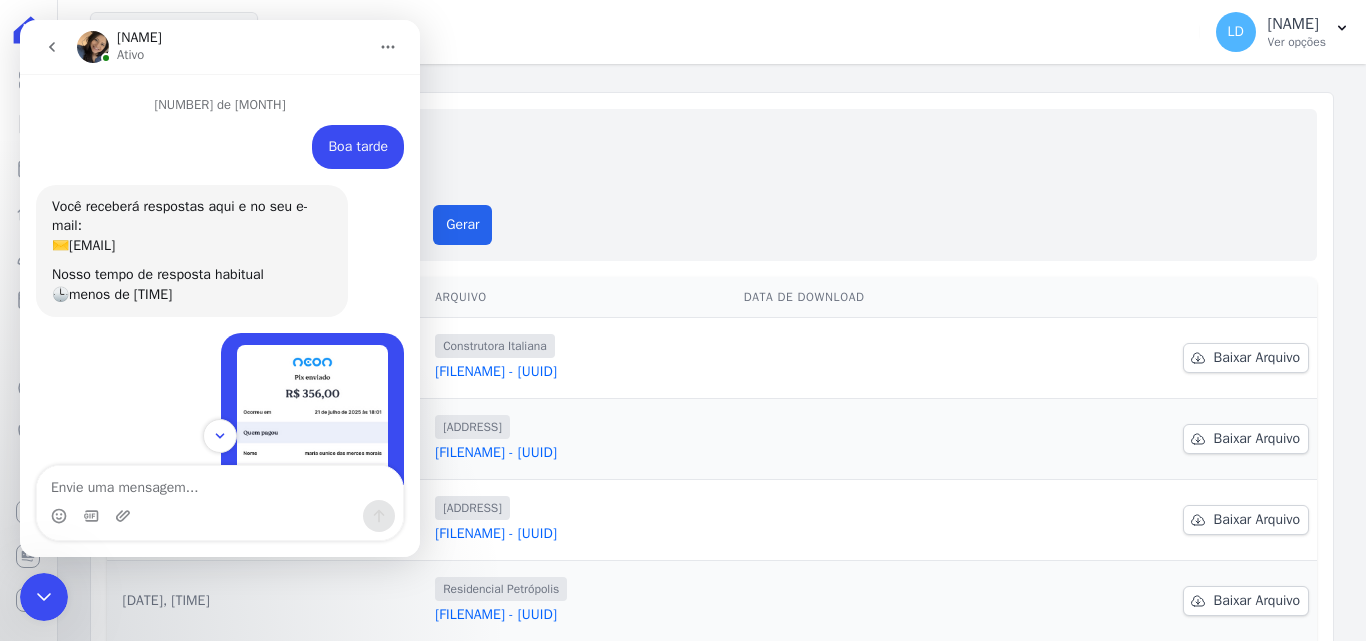 scroll, scrollTop: 835, scrollLeft: 0, axis: vertical 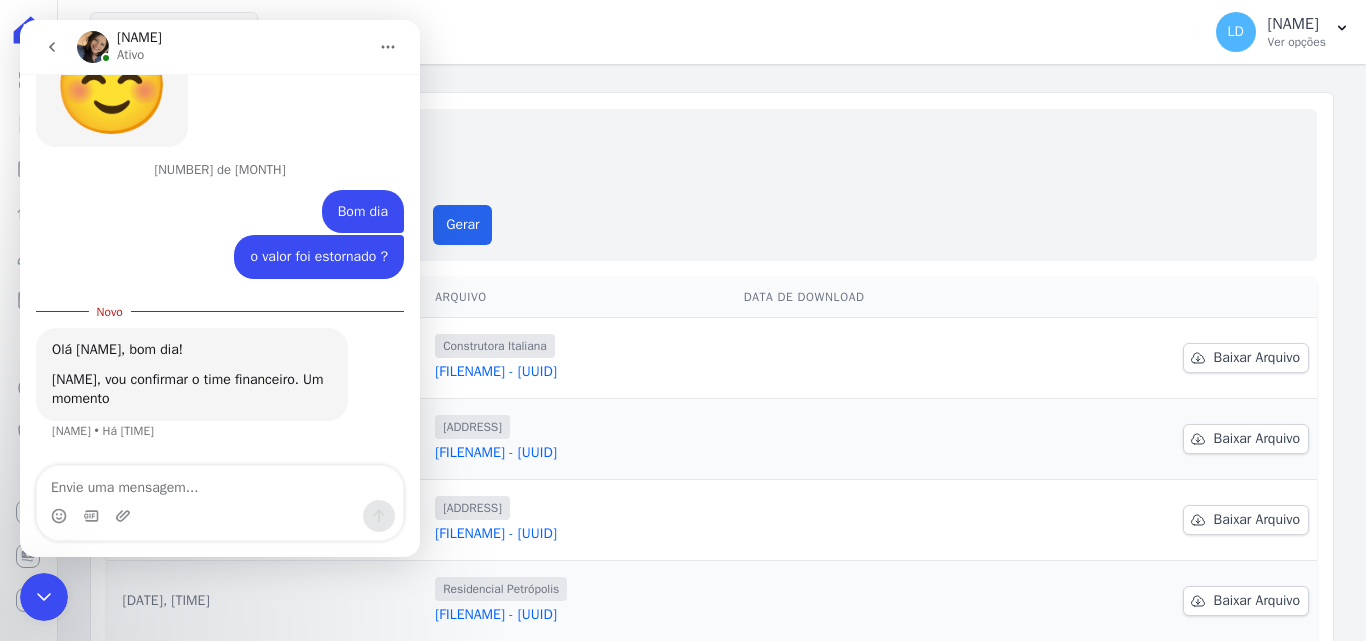 click 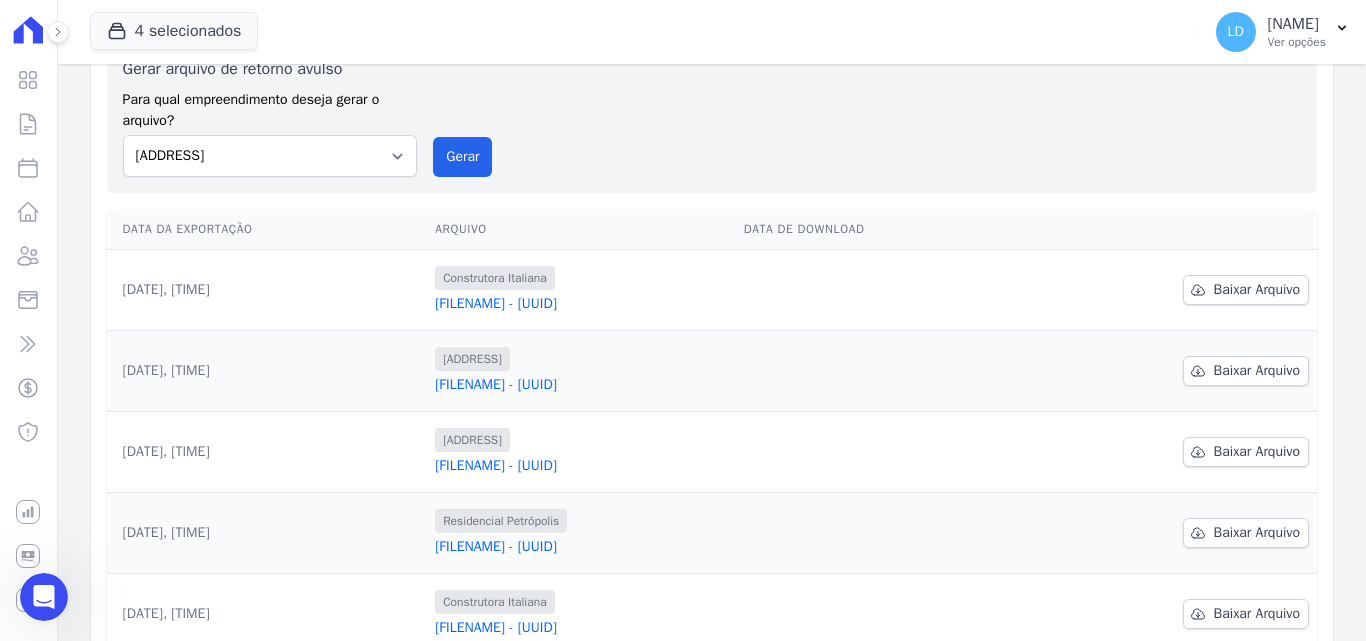 scroll, scrollTop: 232, scrollLeft: 0, axis: vertical 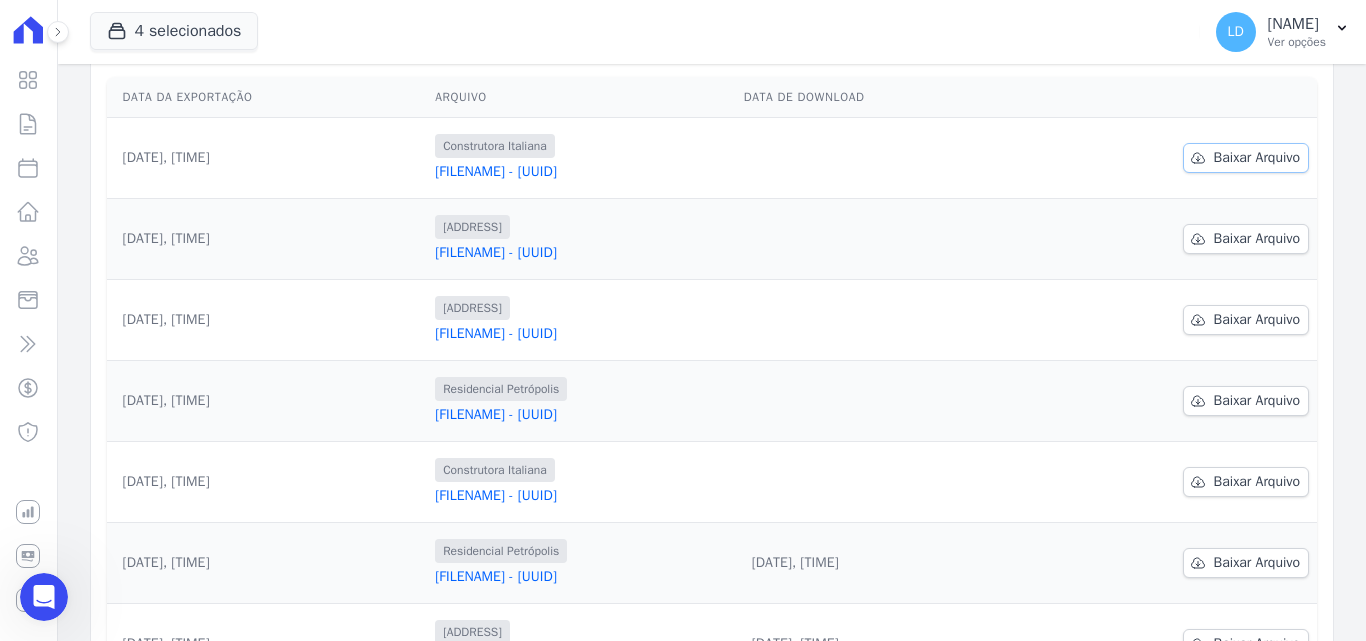 click on "Baixar Arquivo" at bounding box center [1246, 158] 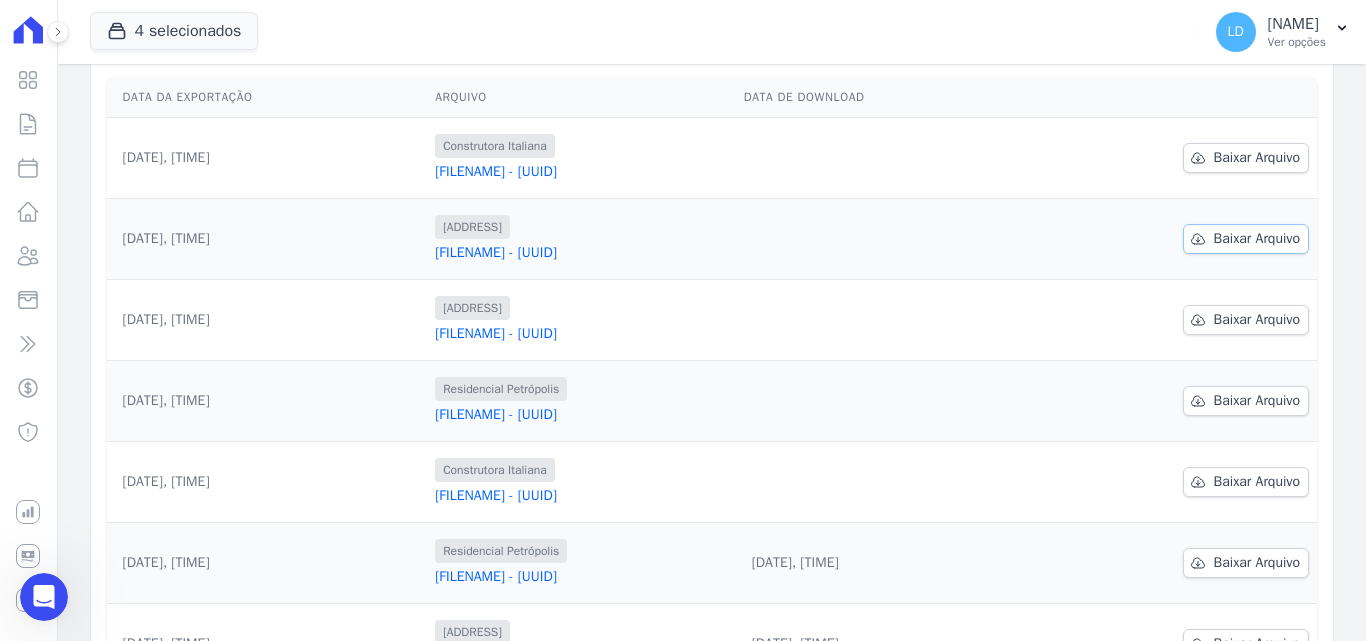 click on "Baixar Arquivo" at bounding box center [1257, 239] 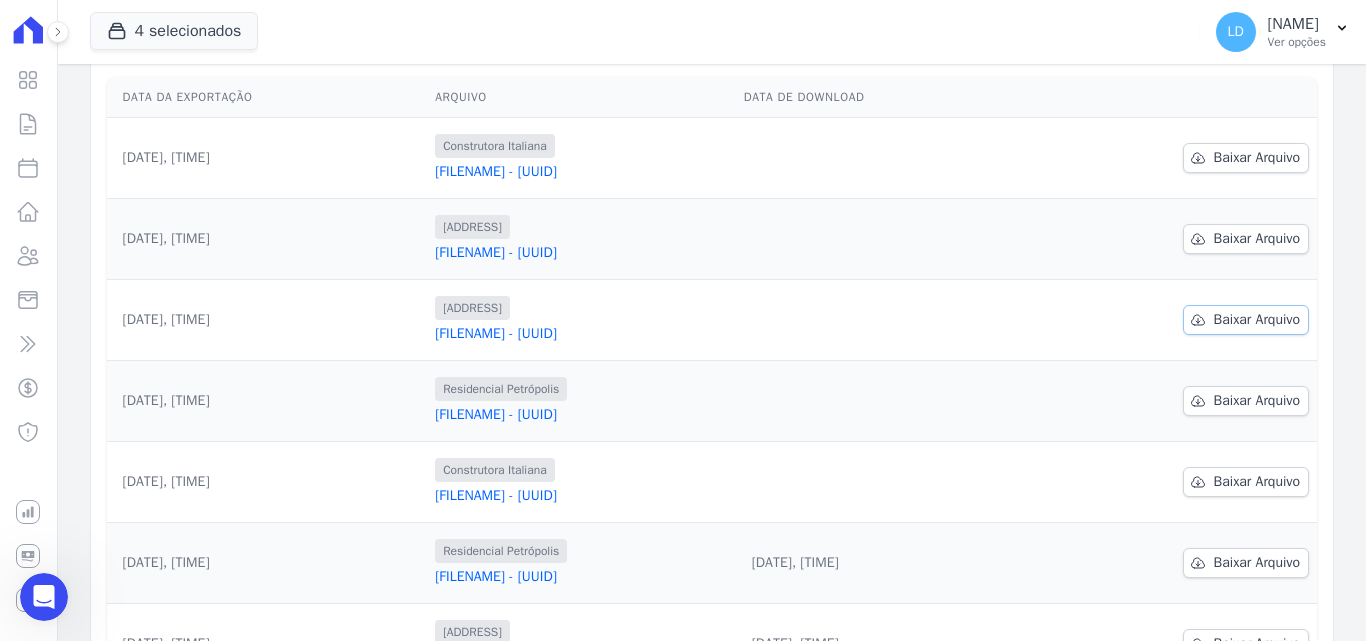 click on "Baixar Arquivo" at bounding box center (1257, 320) 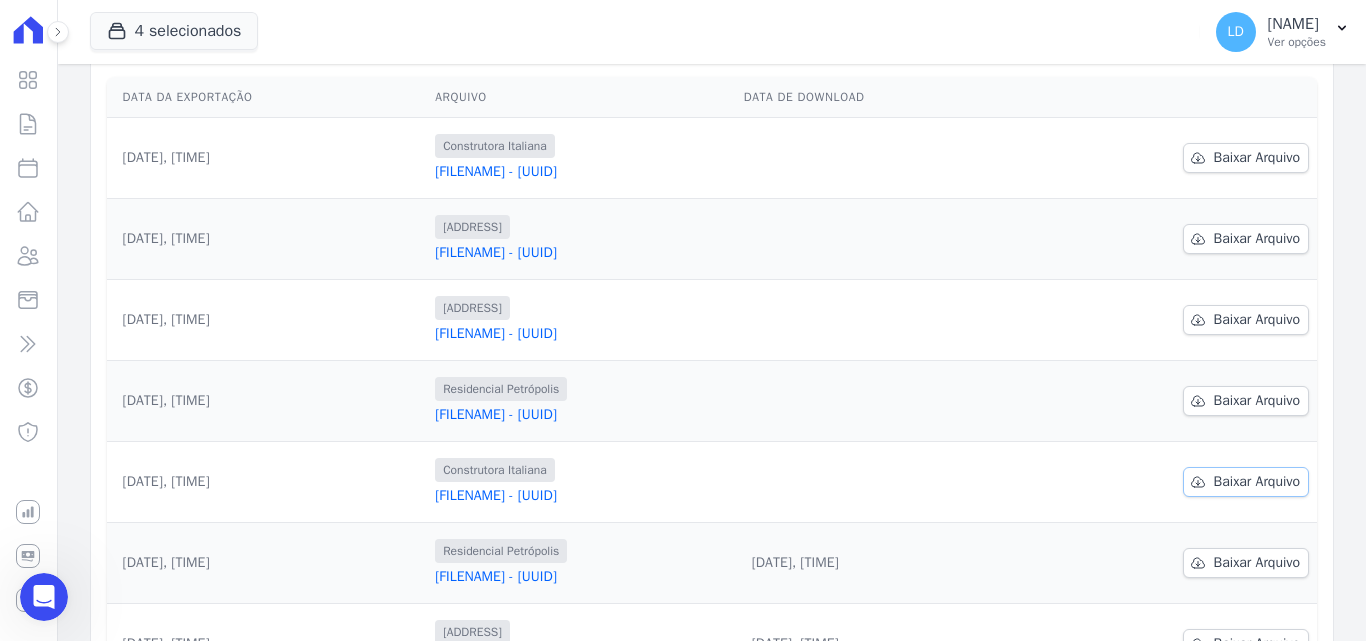 click 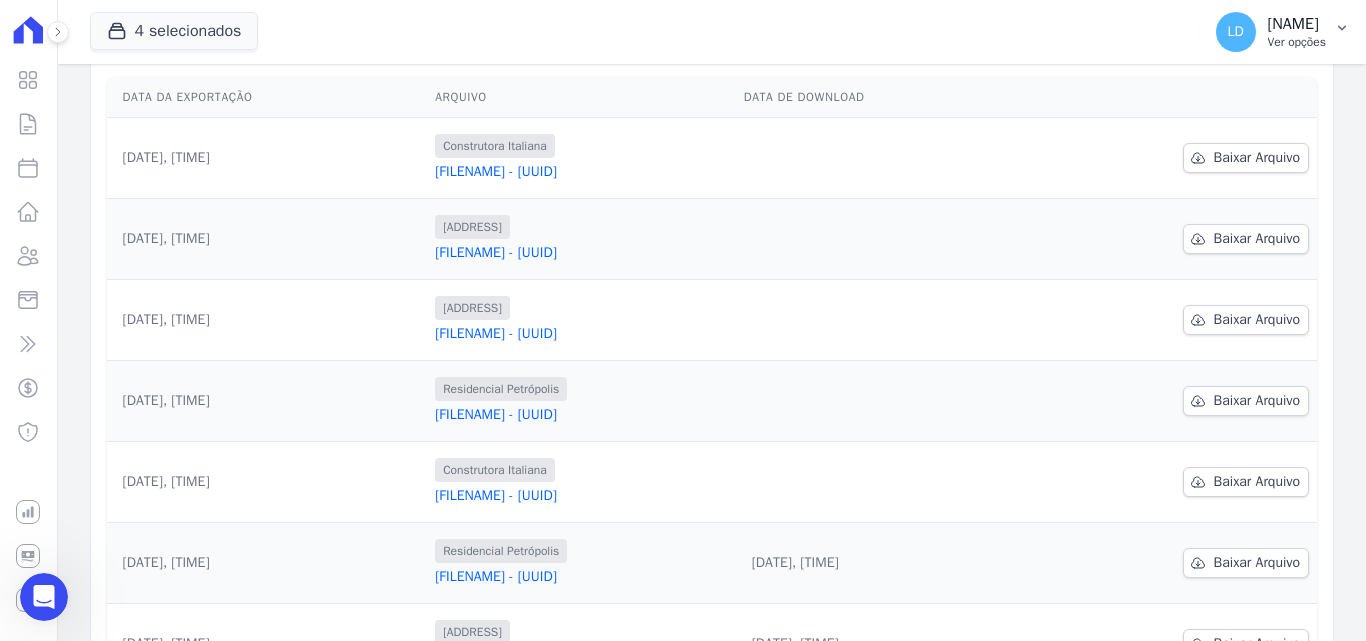 click on "Ver opções" at bounding box center (1297, 42) 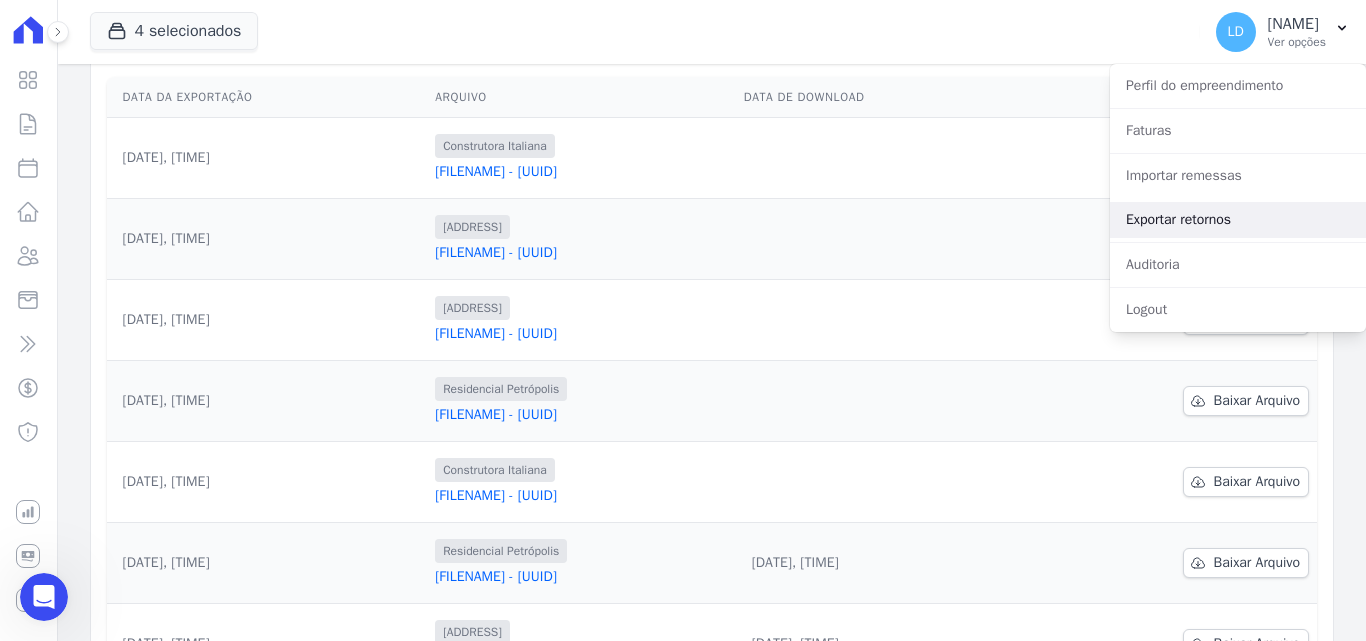 click on "Exportar retornos" at bounding box center (1238, 220) 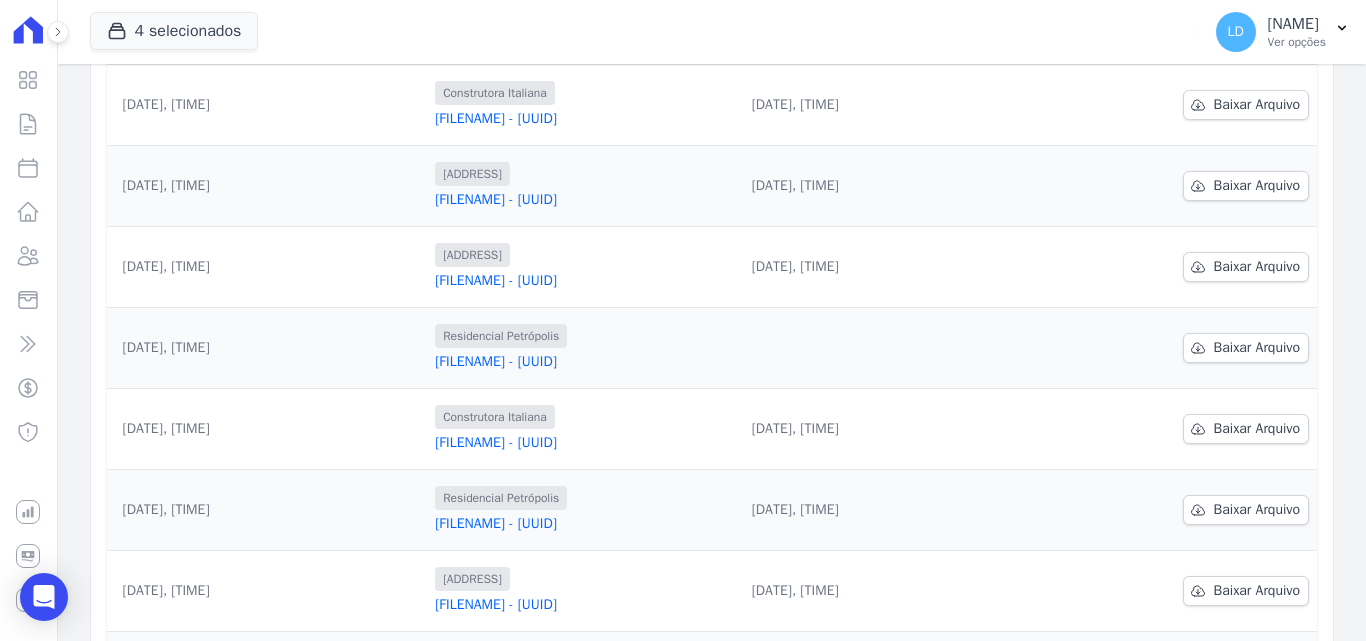scroll, scrollTop: 300, scrollLeft: 0, axis: vertical 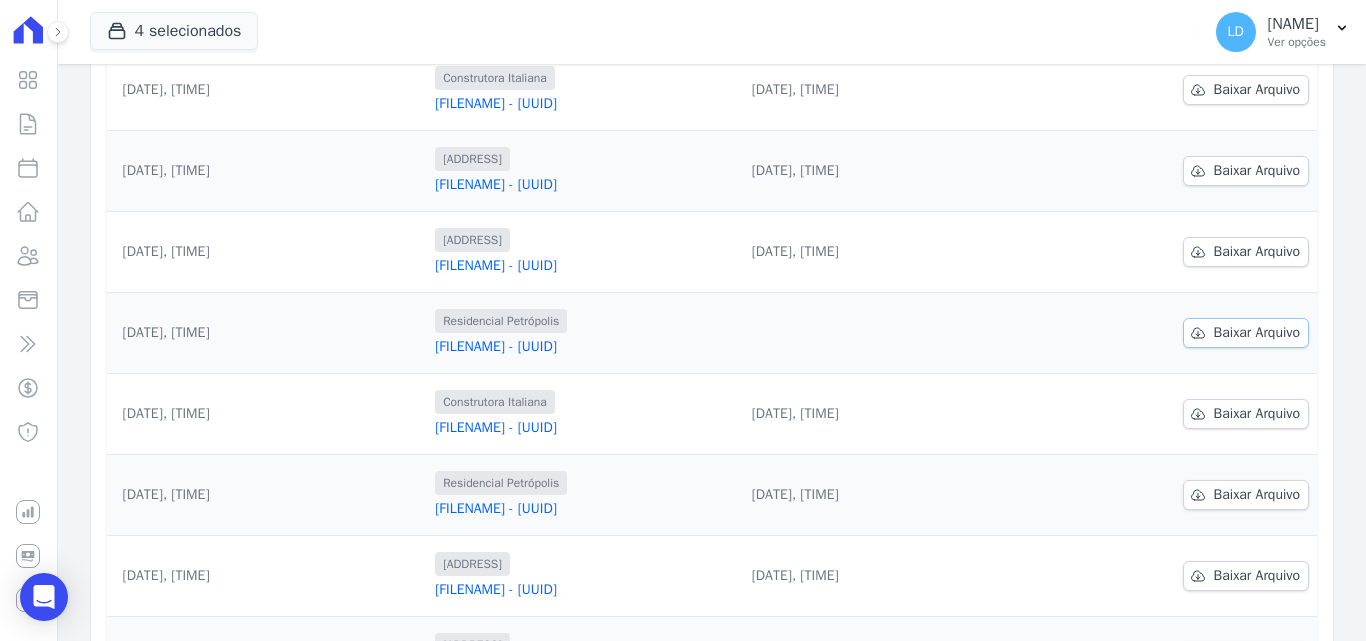 click on "Baixar Arquivo" at bounding box center [1257, 333] 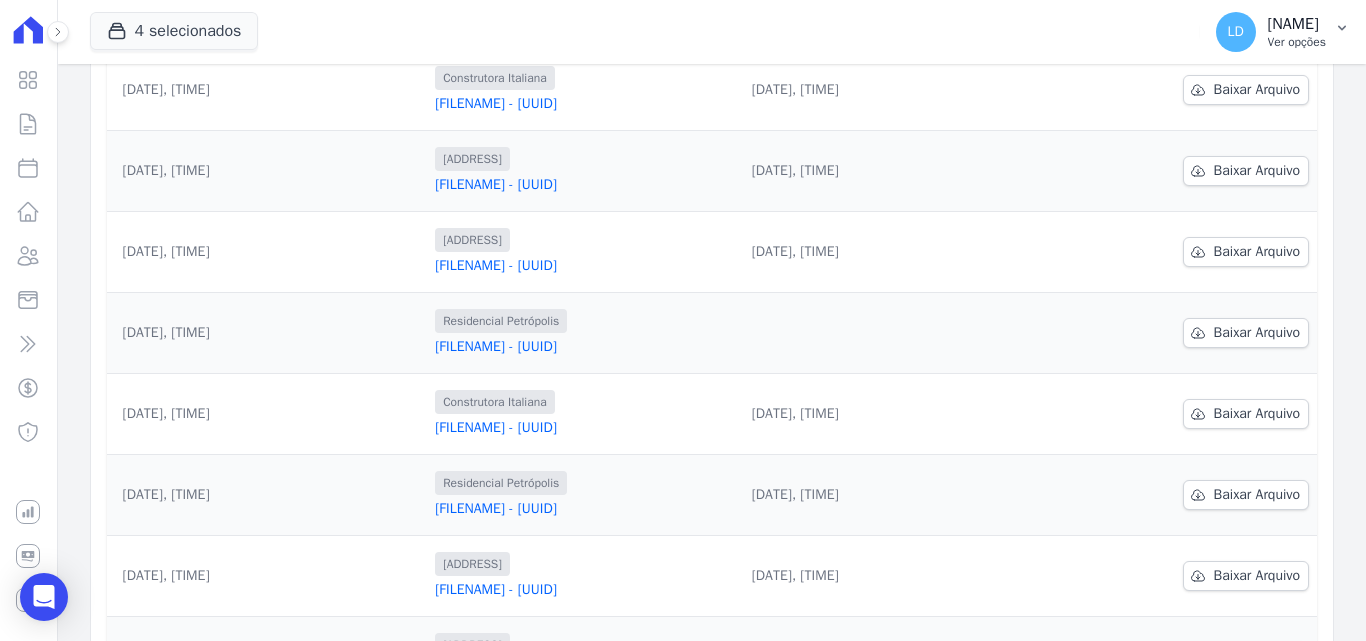 click on "Ver opções" at bounding box center [1297, 42] 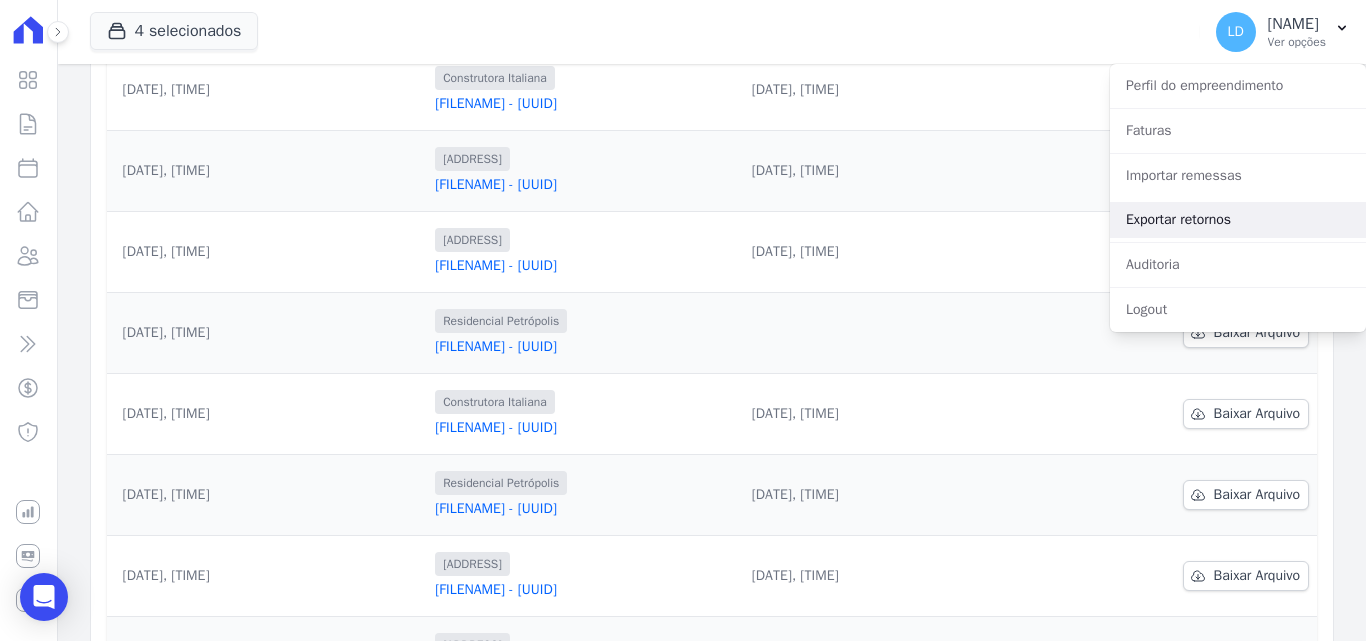 click on "Exportar retornos" at bounding box center [1238, 220] 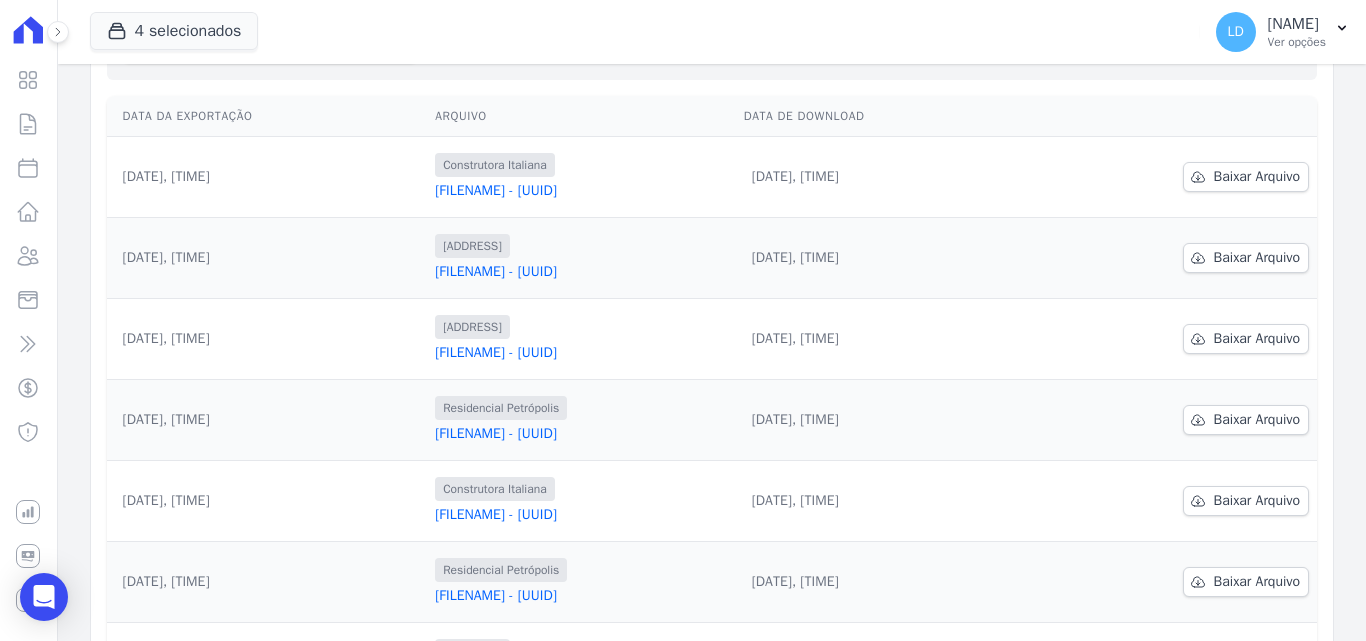 scroll, scrollTop: 100, scrollLeft: 0, axis: vertical 